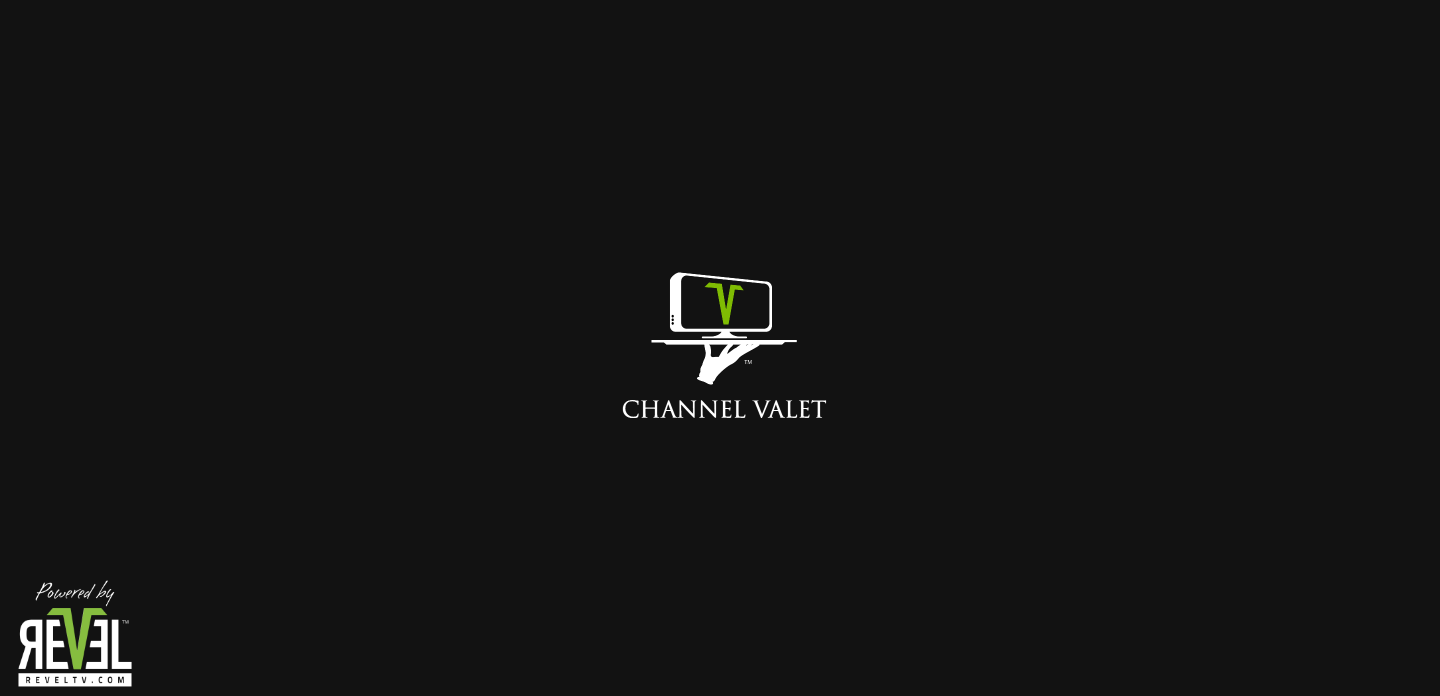 scroll, scrollTop: 0, scrollLeft: 0, axis: both 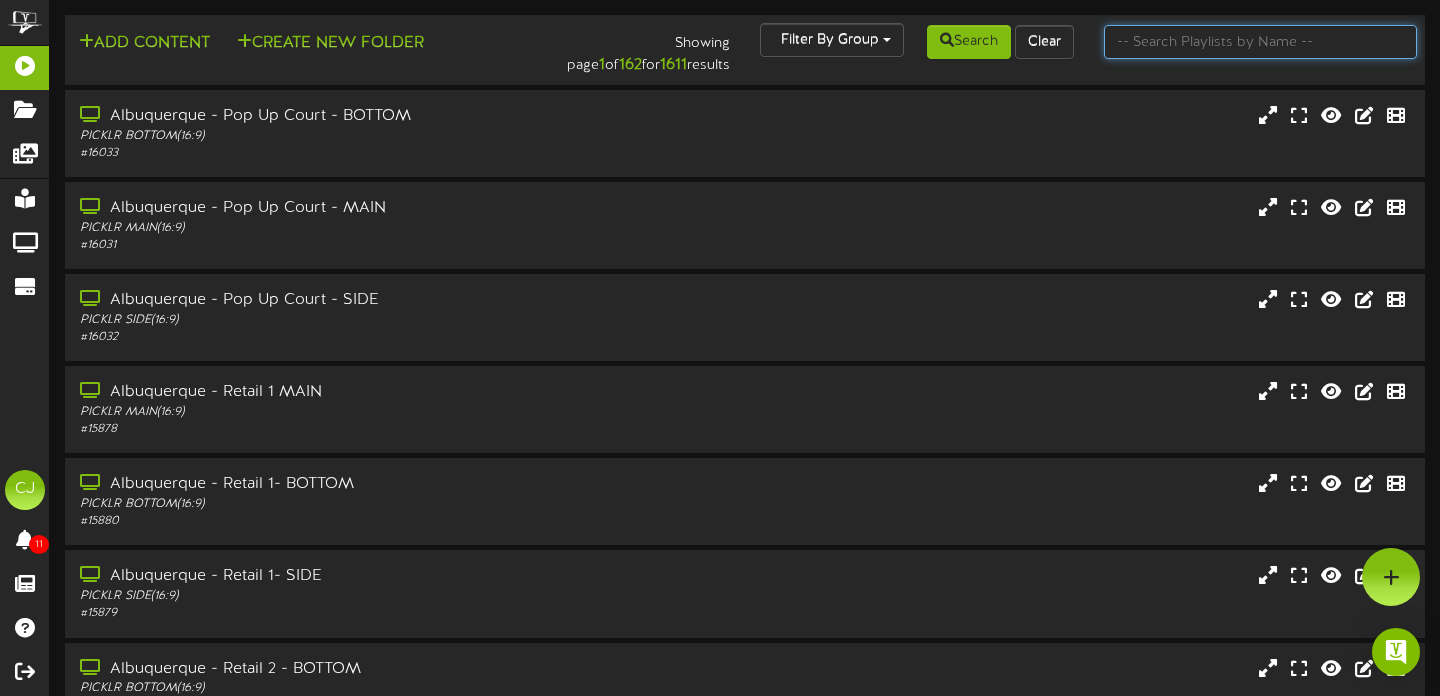 click at bounding box center [1261, 42] 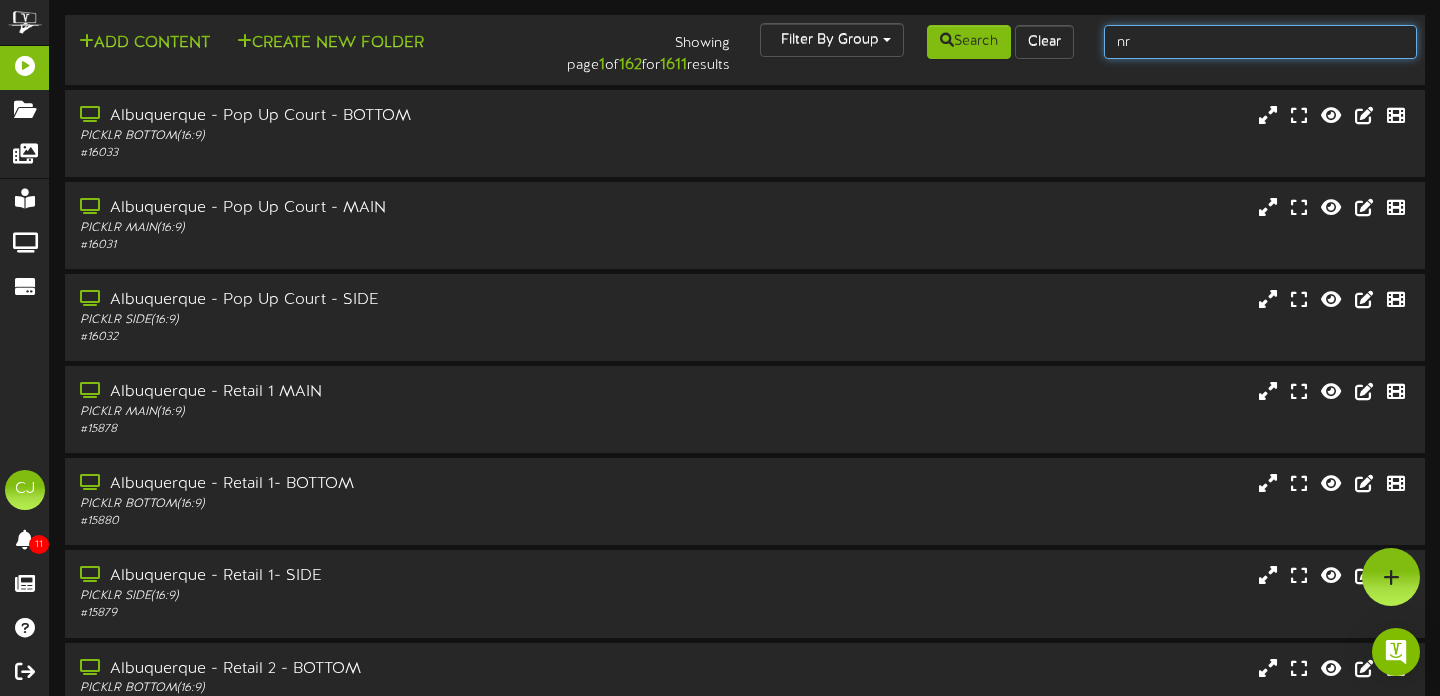 type on "n" 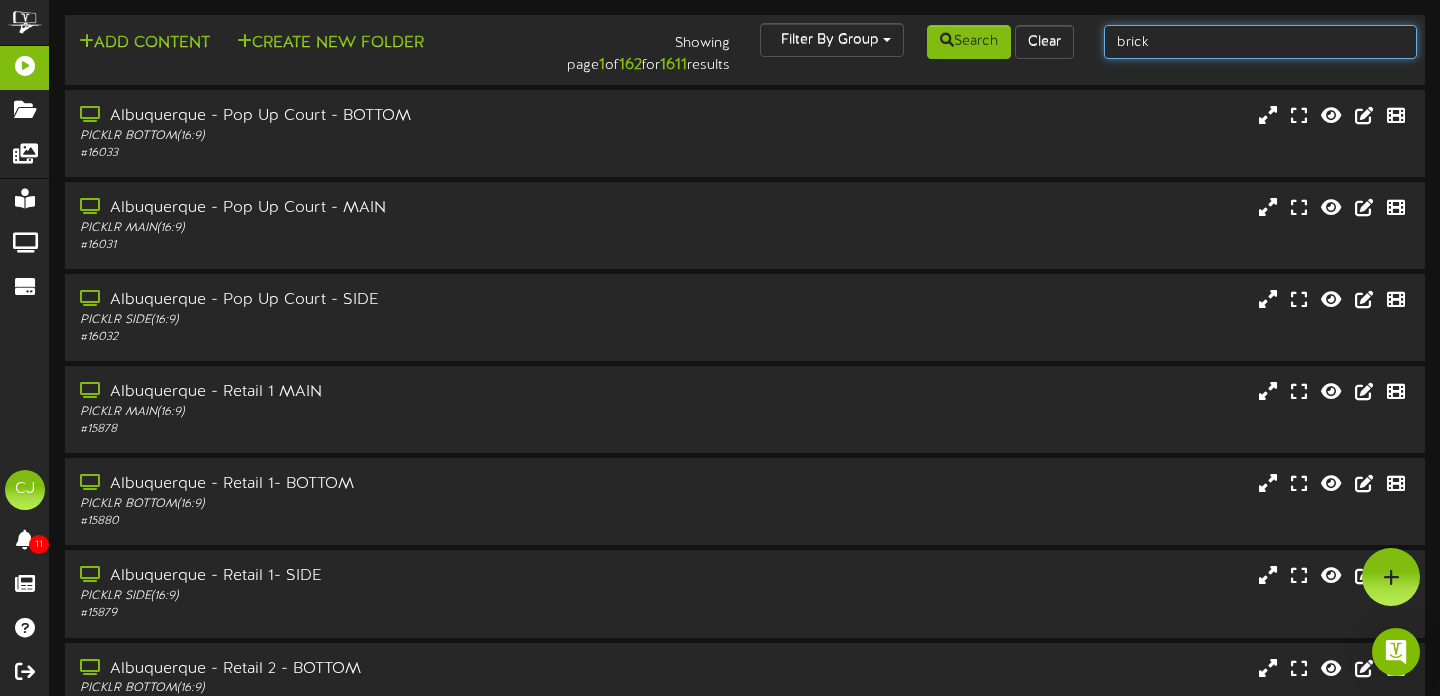 type on "brickyard" 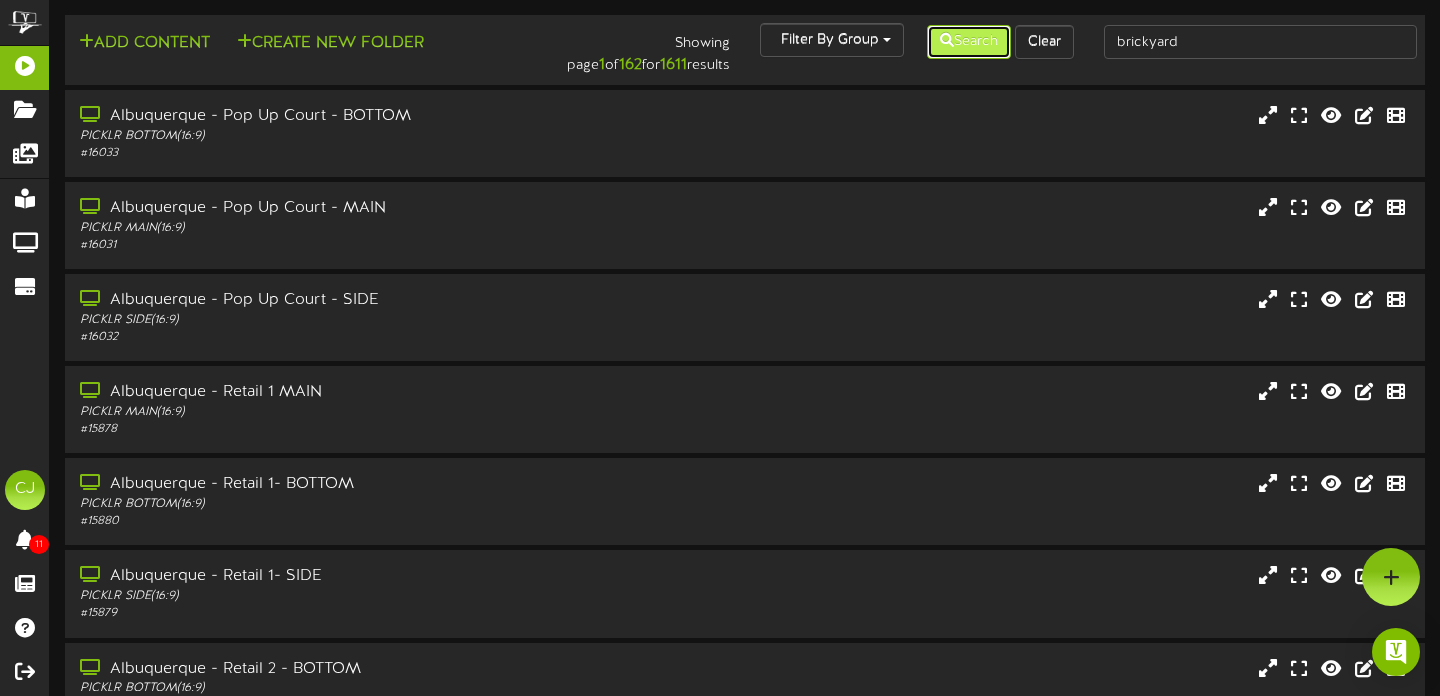 click on "Search" at bounding box center (969, 42) 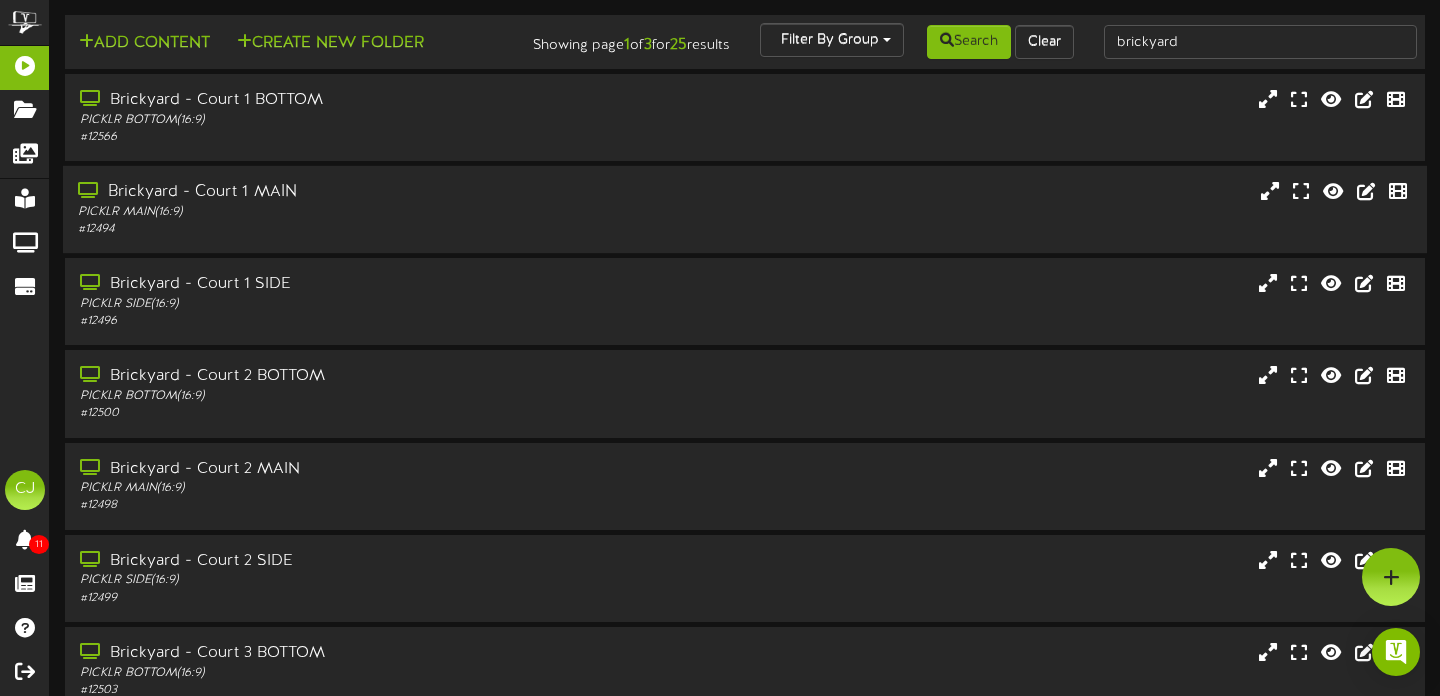 click on "# 12494" at bounding box center (347, 229) 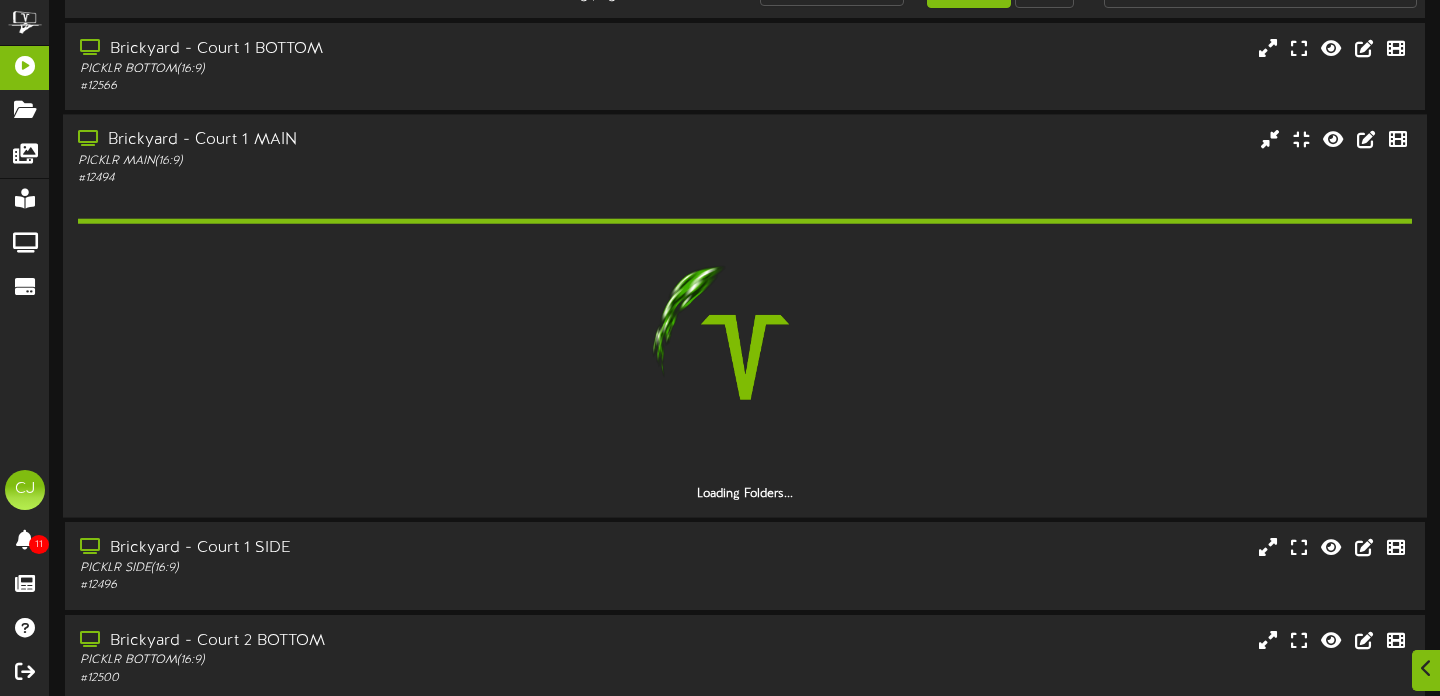scroll, scrollTop: 75, scrollLeft: 0, axis: vertical 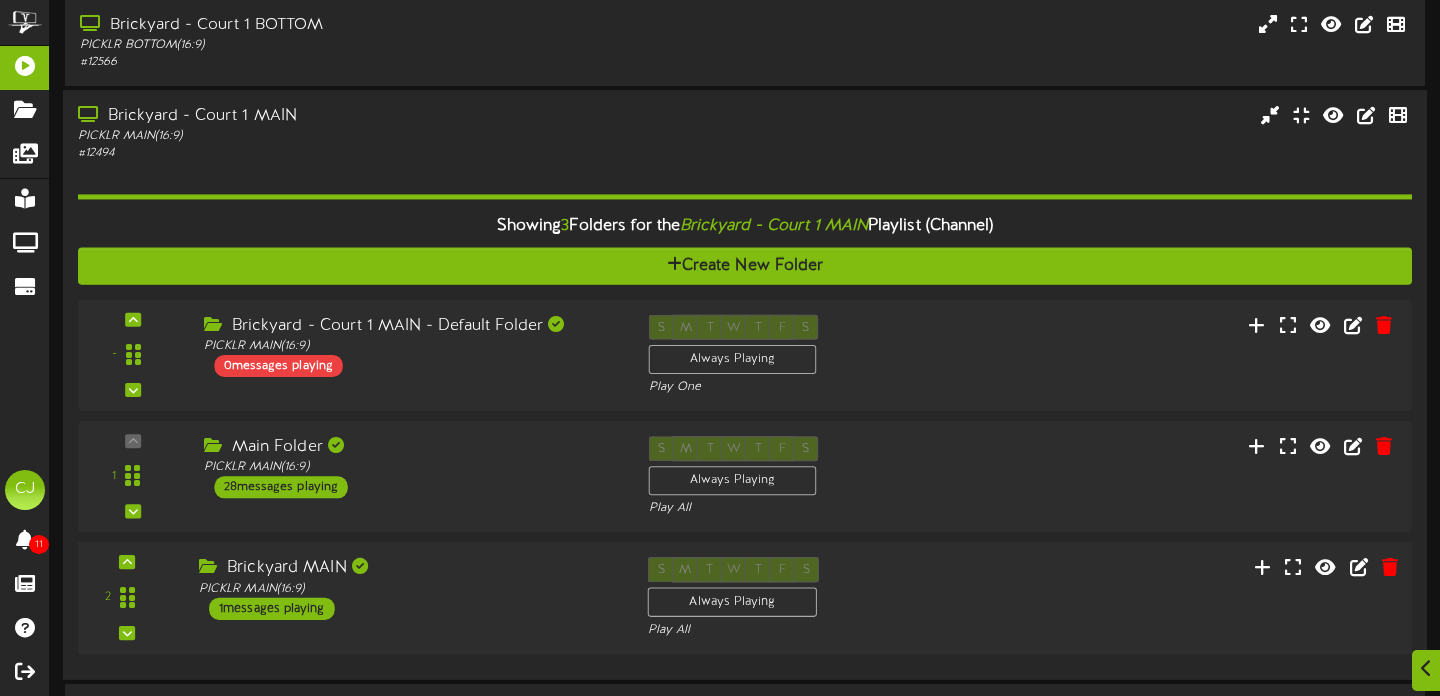 click on "Brickyard MAIN
PICKLR MAIN  ( 16:9 )
1  messages playing" at bounding box center (408, 589) 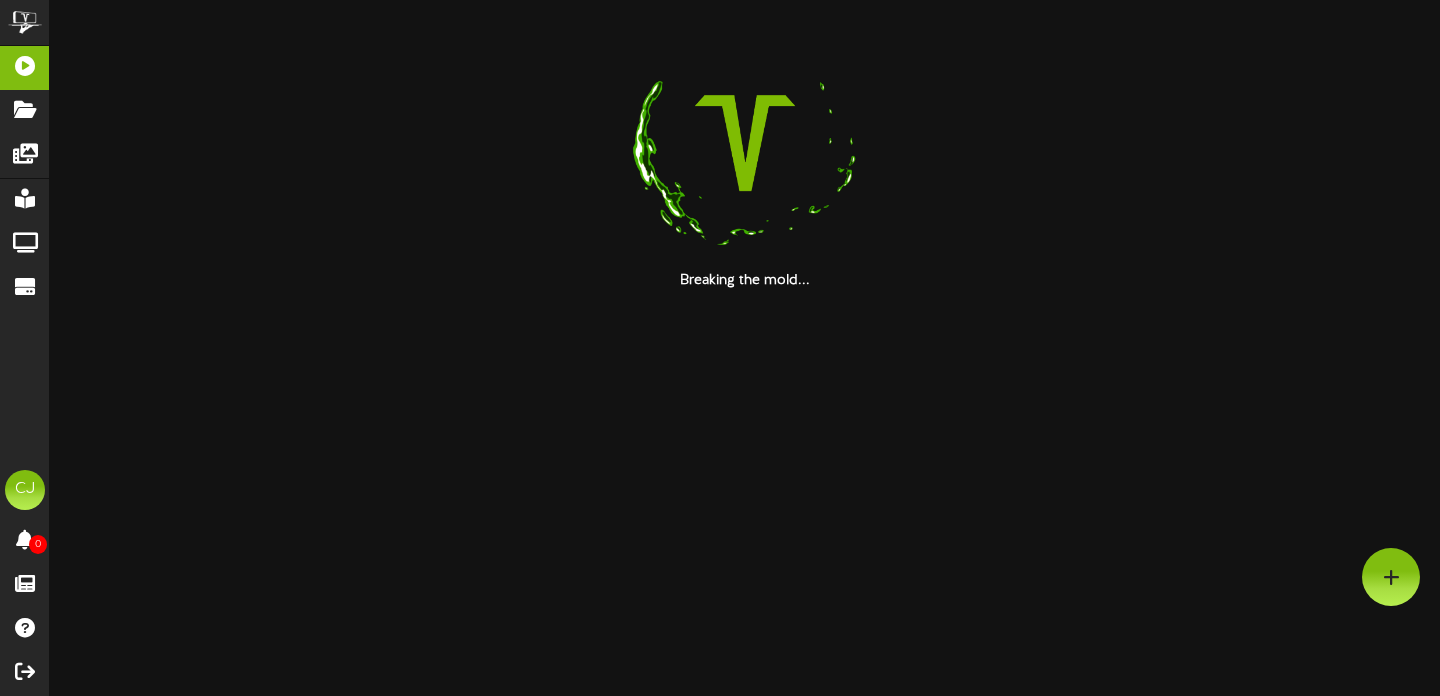 scroll, scrollTop: 0, scrollLeft: 0, axis: both 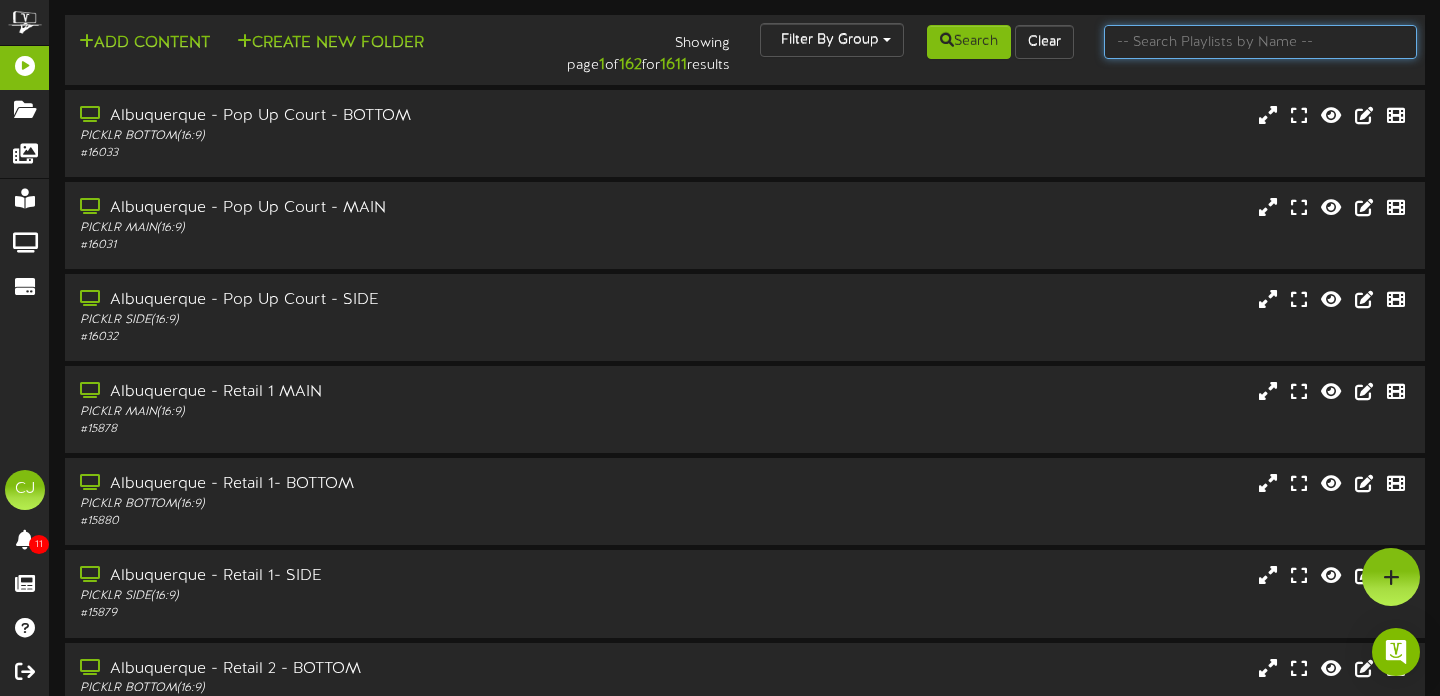 click at bounding box center (1261, 42) 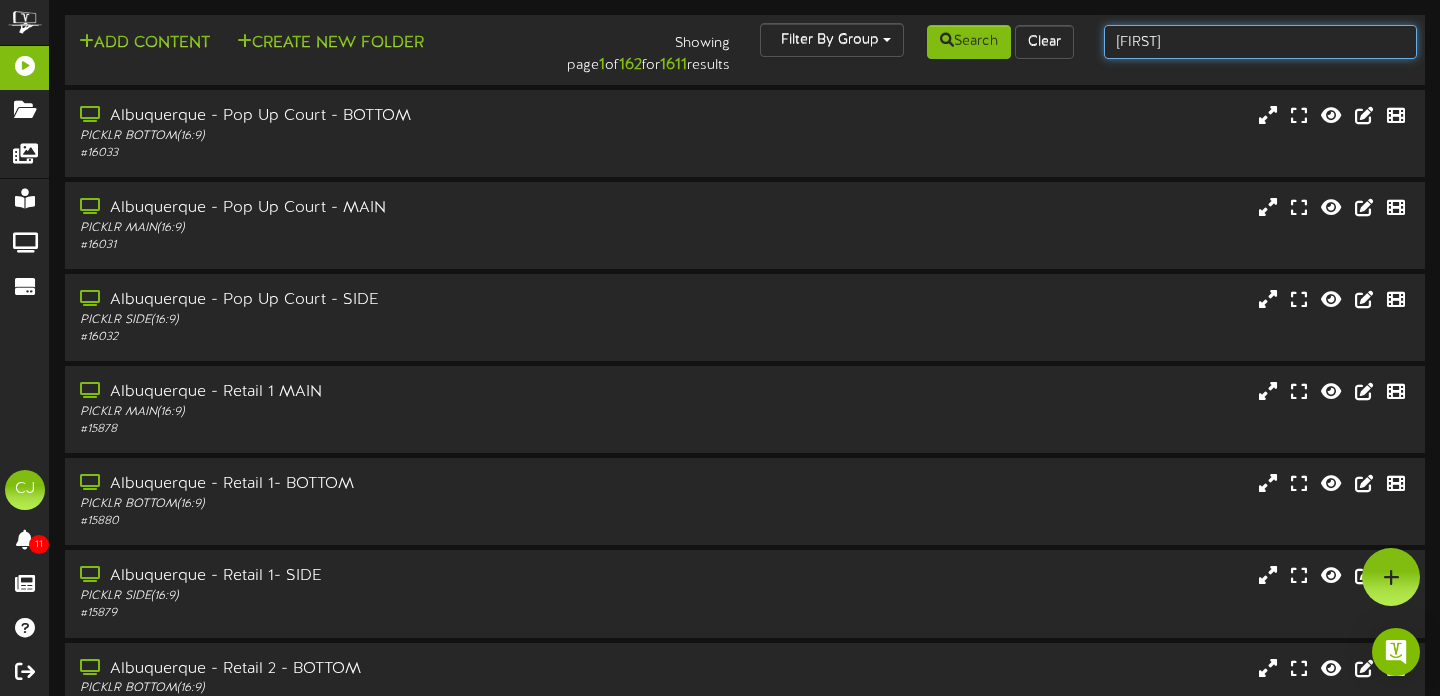 type on "[CITY]" 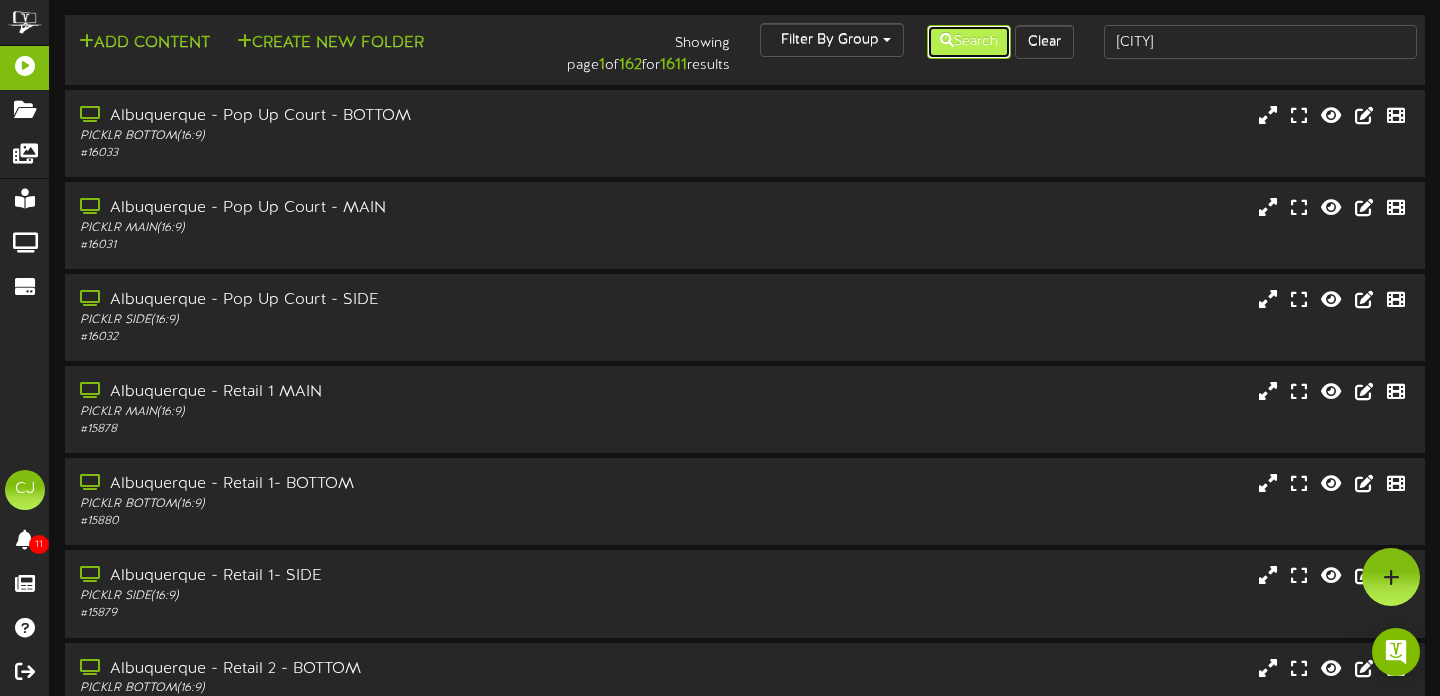 click on "Search" at bounding box center (969, 42) 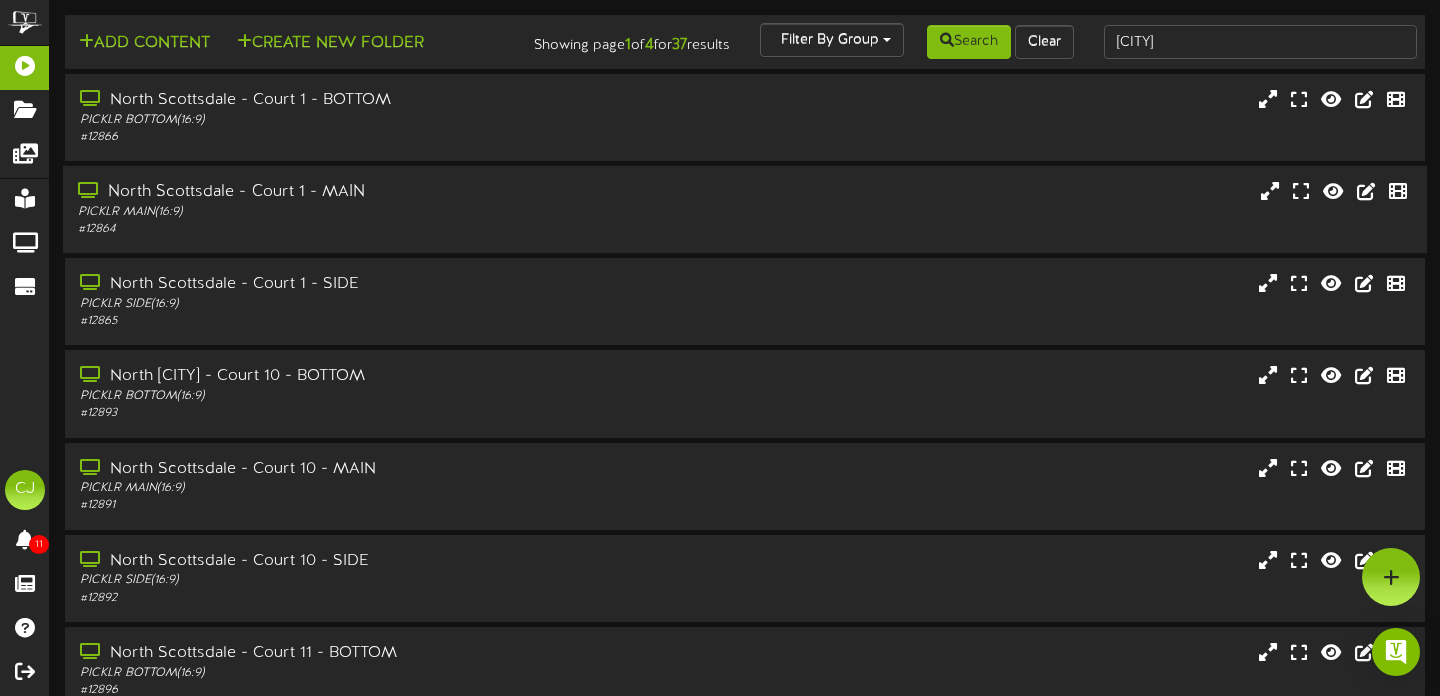 click on "North Scottsdale - Court 1 - MAIN" at bounding box center (347, 192) 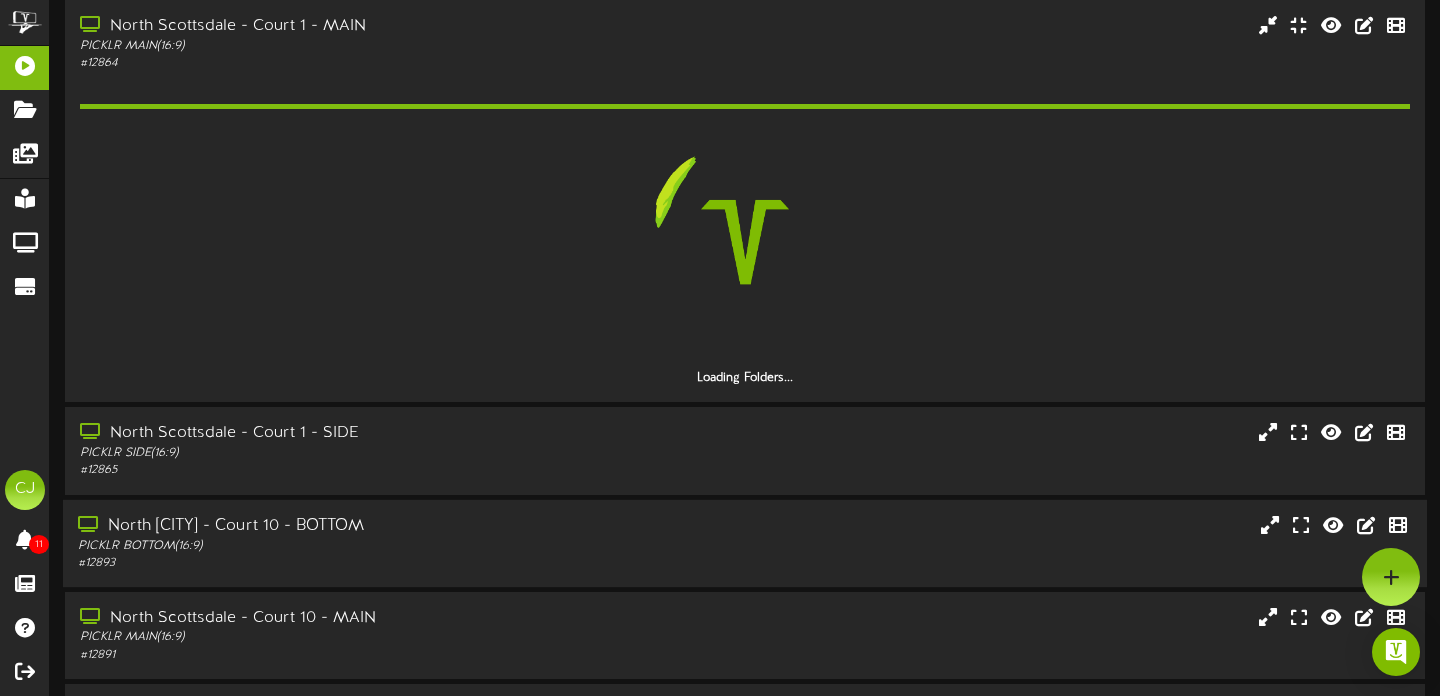 scroll, scrollTop: 165, scrollLeft: 0, axis: vertical 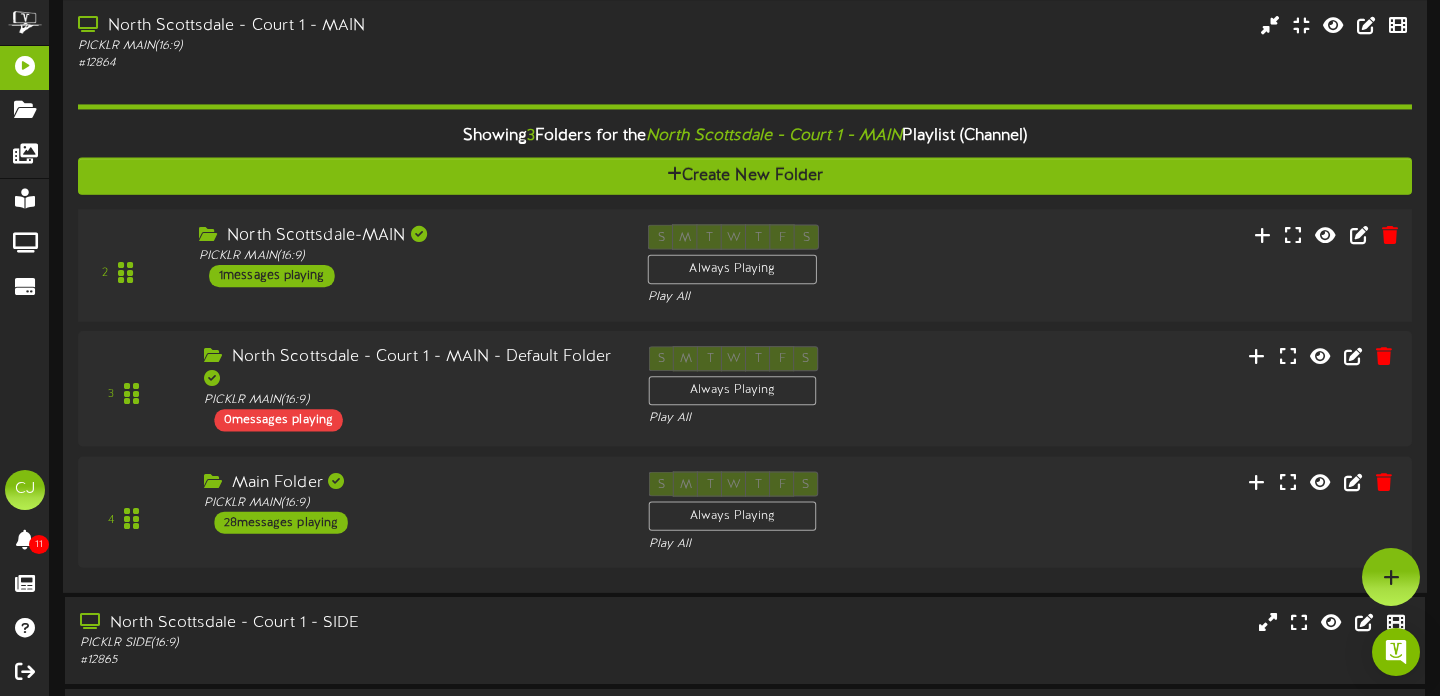 click on "North [CITY]-MAIN
PICKLR MAIN  ( 16:9 )
1  messages playing" at bounding box center (408, 255) 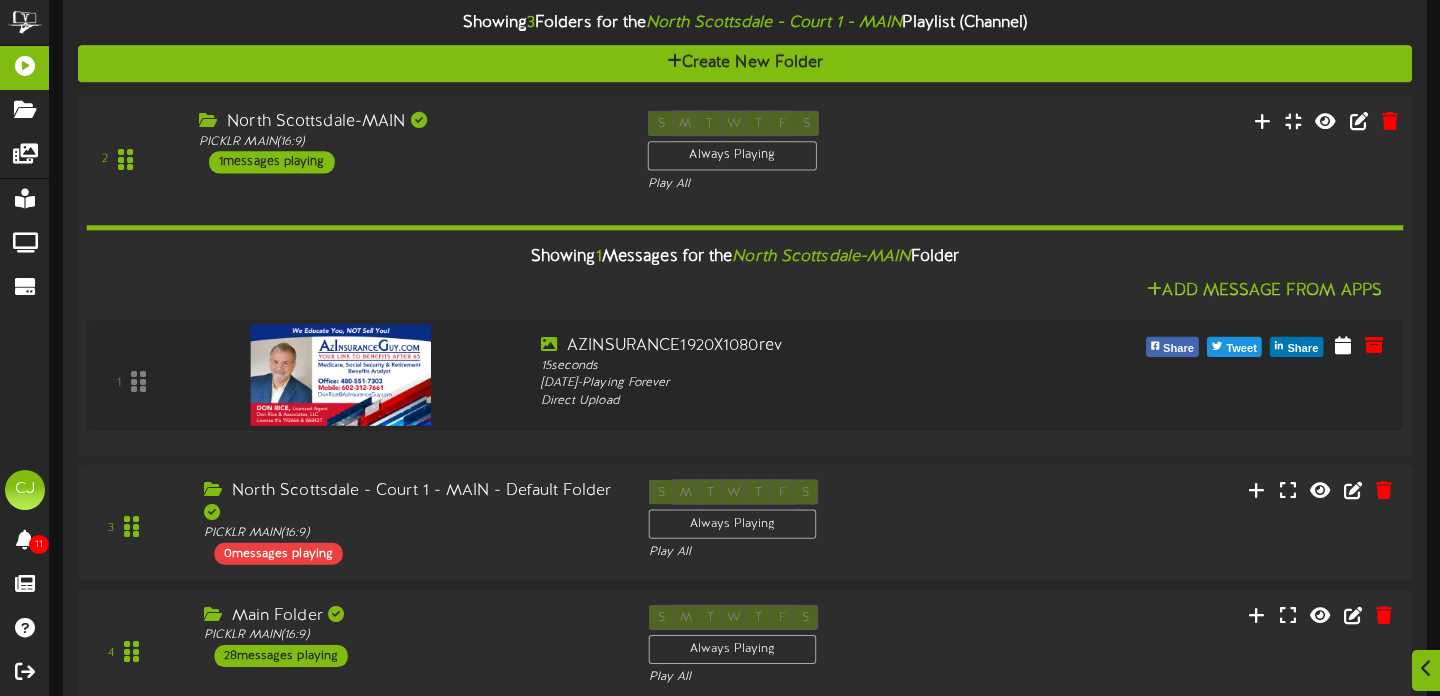 scroll, scrollTop: 331, scrollLeft: 0, axis: vertical 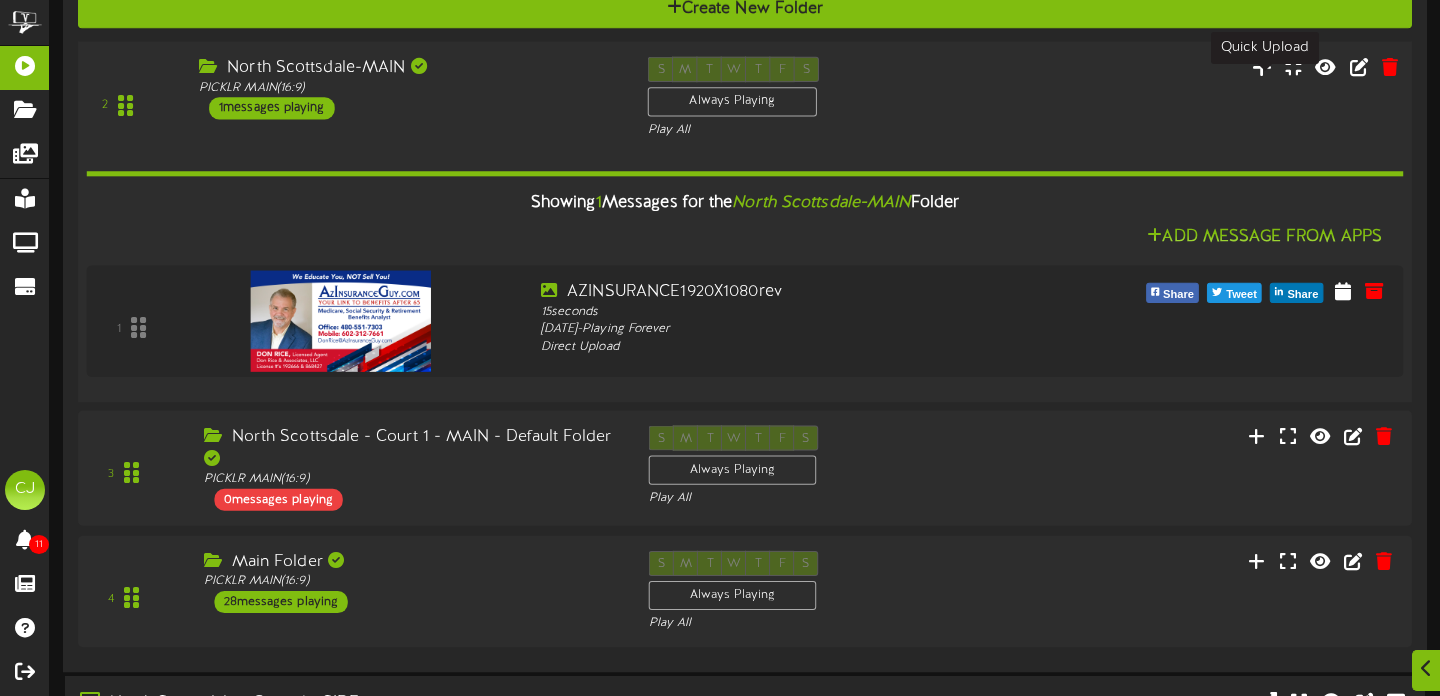 click at bounding box center [1262, 66] 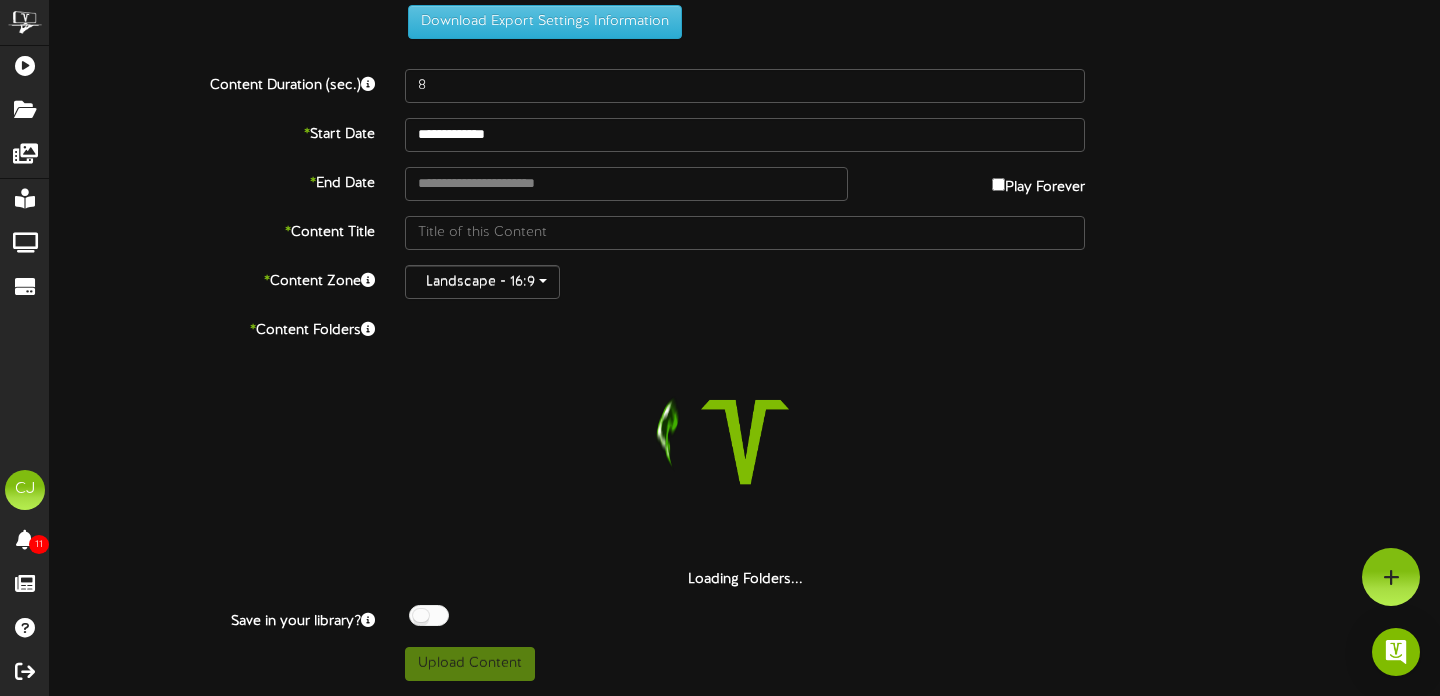 scroll, scrollTop: 0, scrollLeft: 0, axis: both 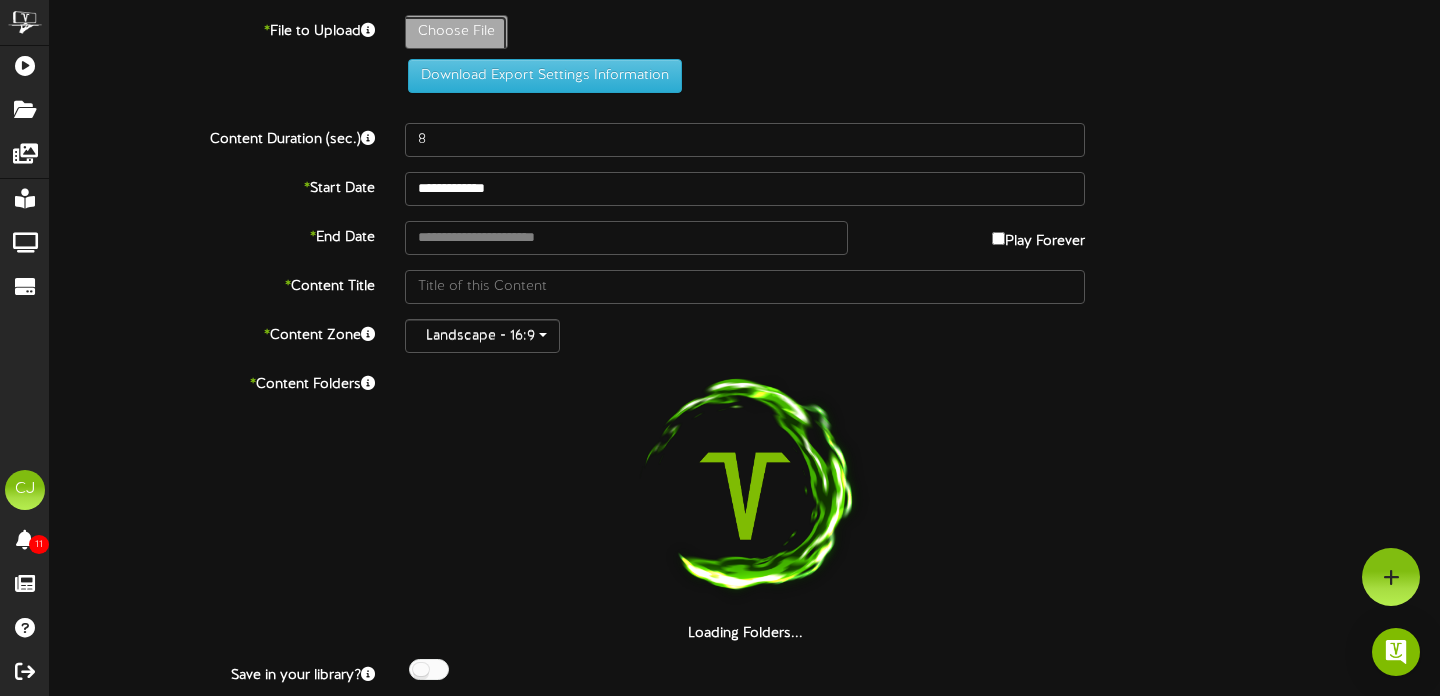 click on "Choose File" at bounding box center [-581, 87] 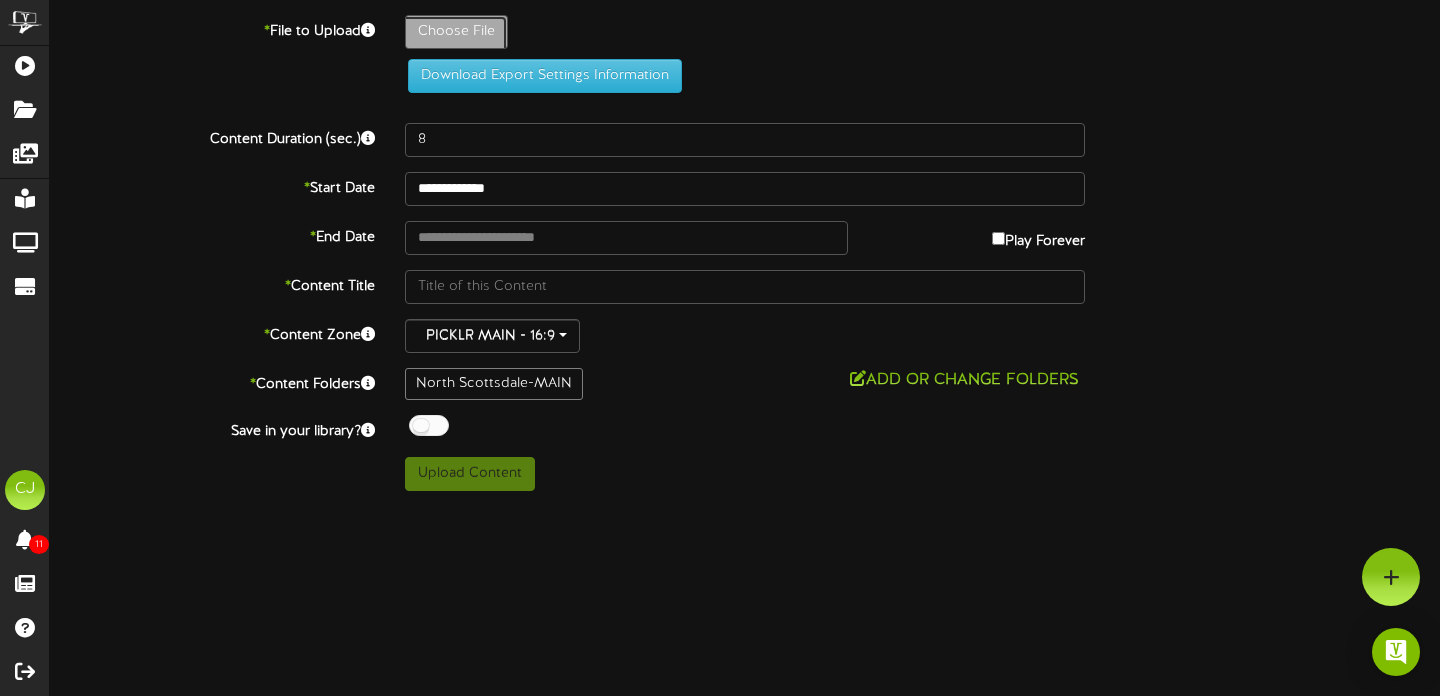 type on "**********" 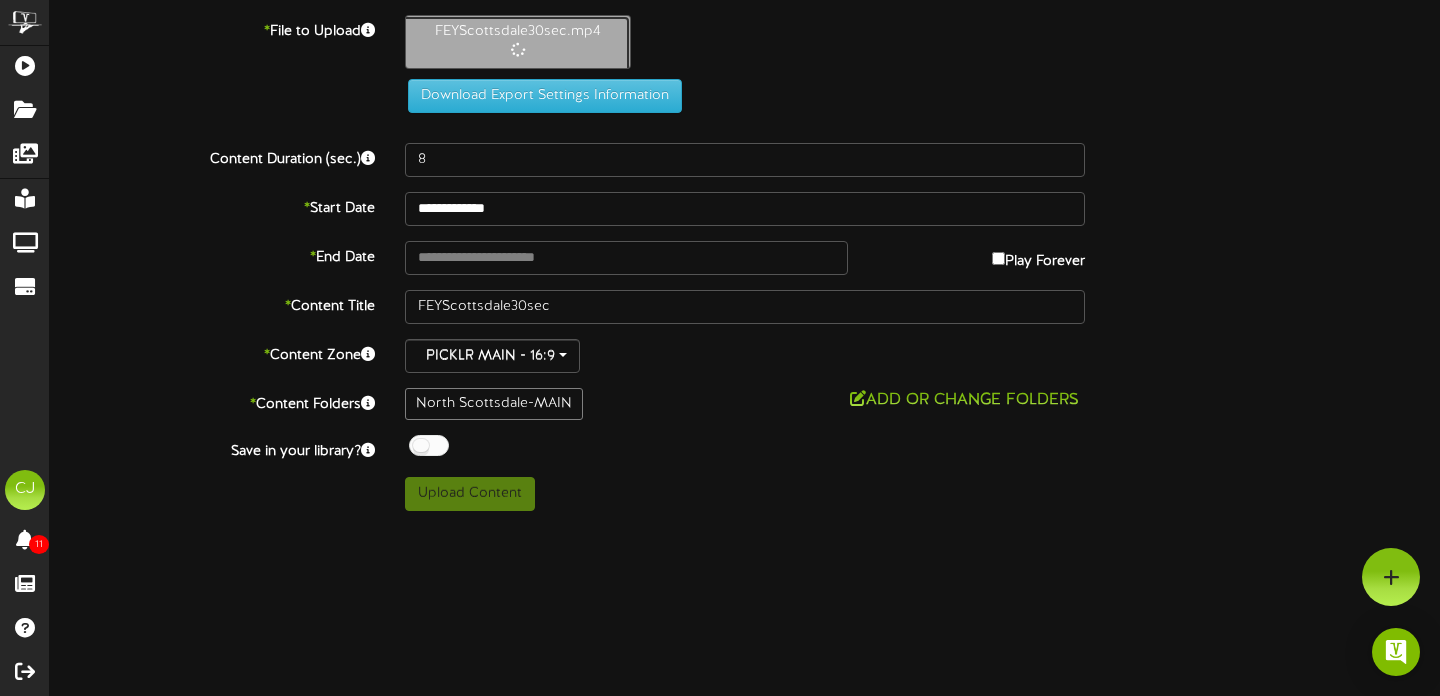 type on "30" 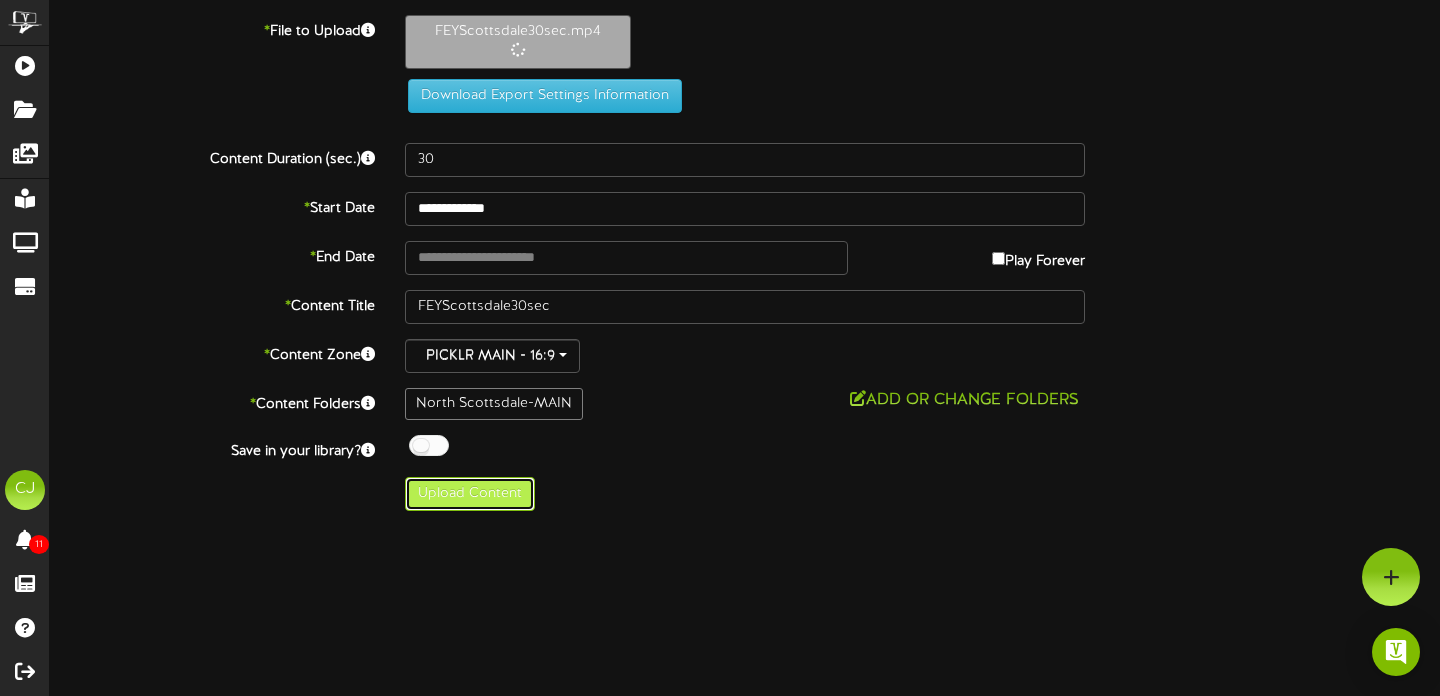 click on "Upload Content" at bounding box center [470, 494] 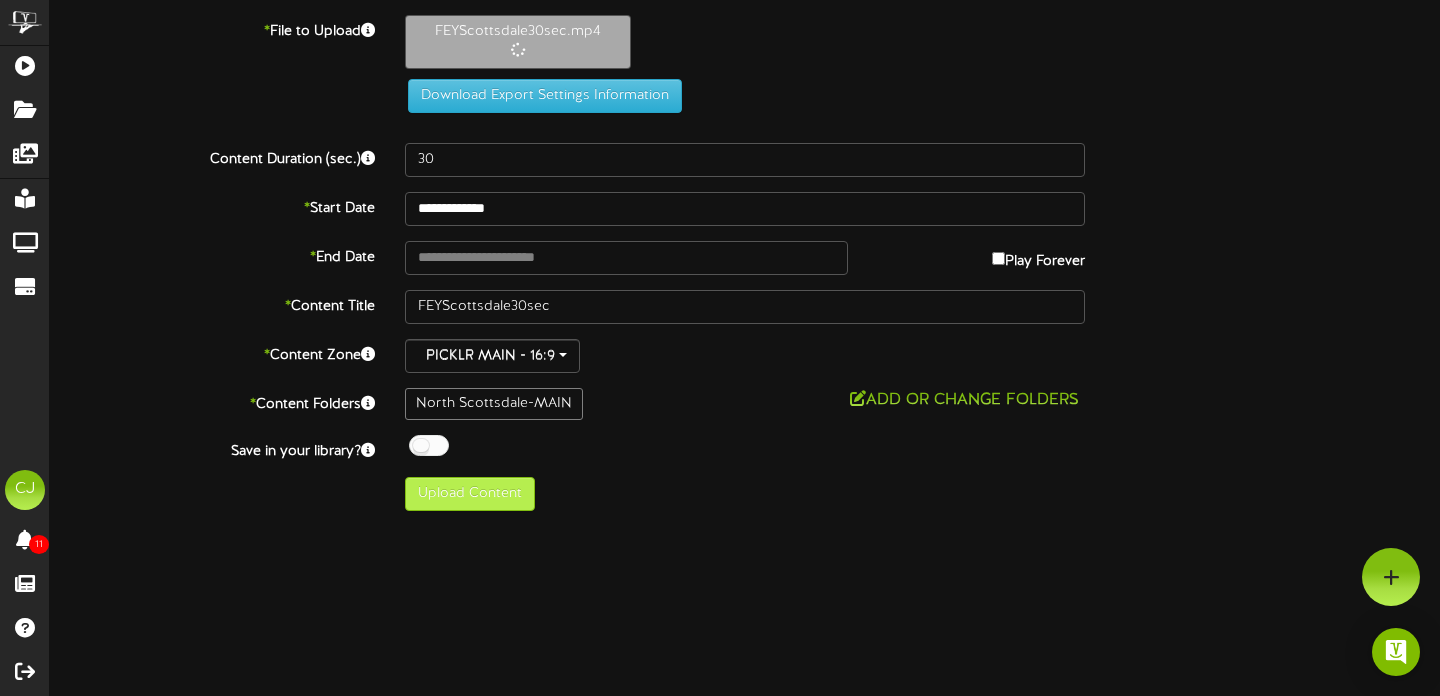 type on "**********" 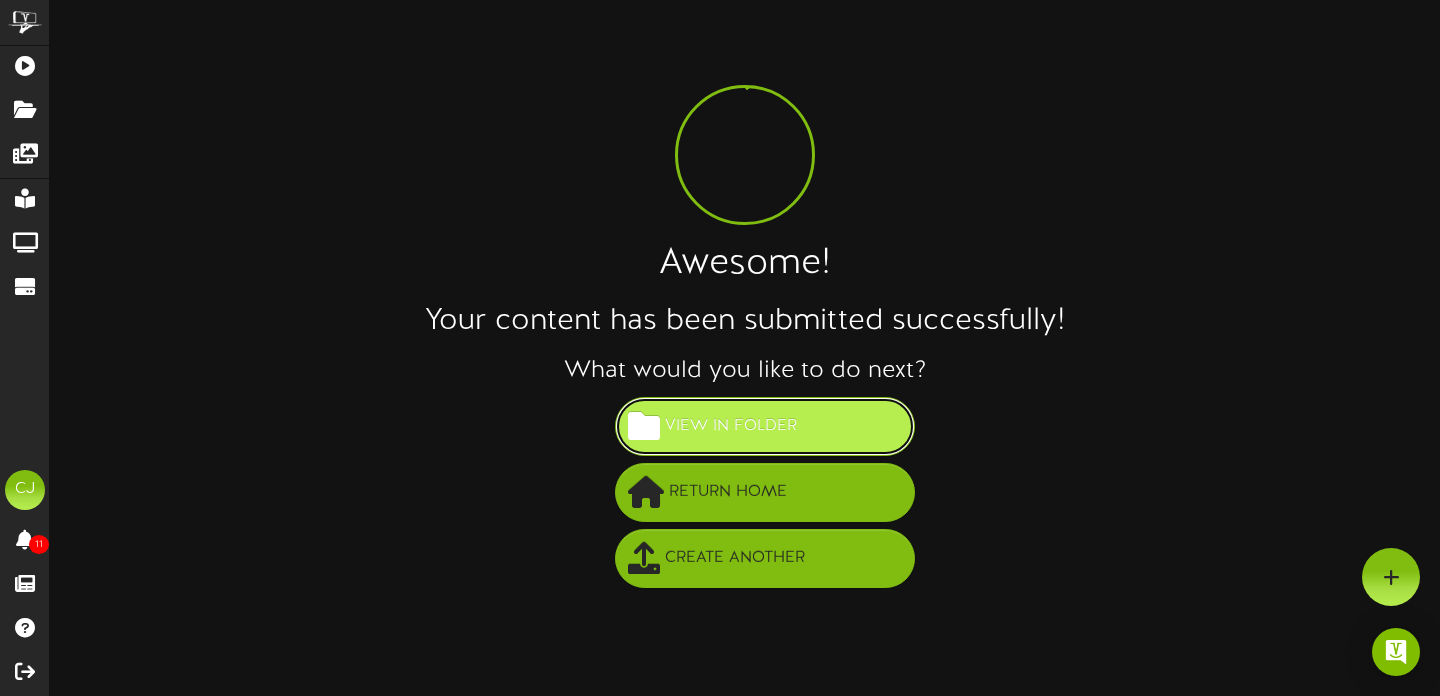 click on "View in Folder" at bounding box center (731, 426) 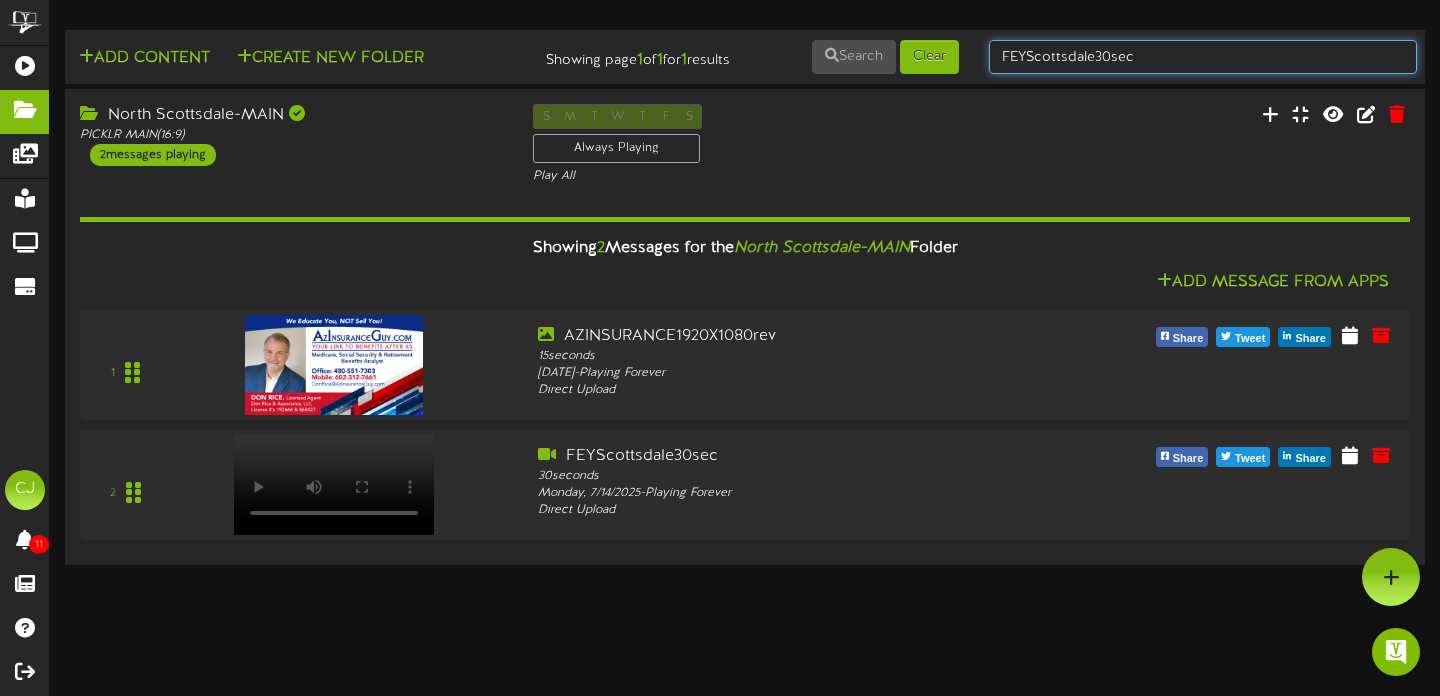 click on "FEYScottsdale30sec" at bounding box center [1203, 57] 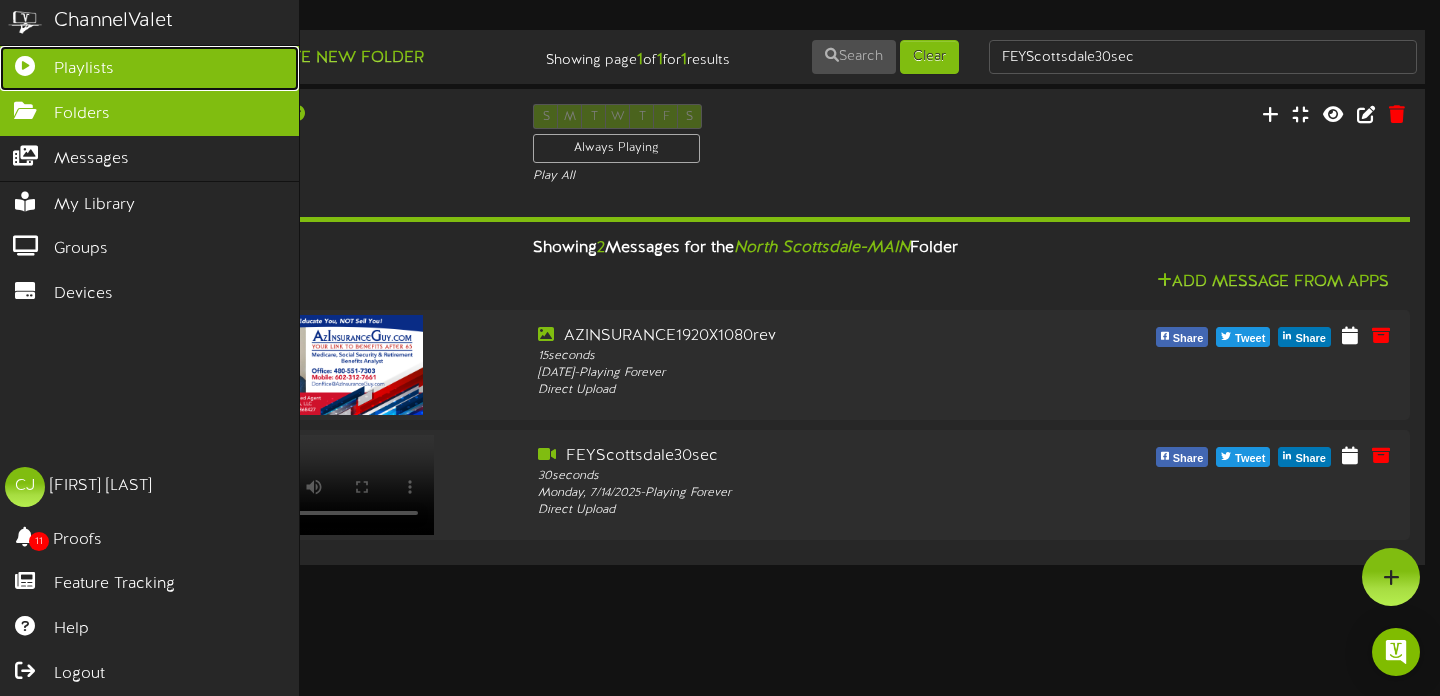 click on "Playlists" at bounding box center [149, 68] 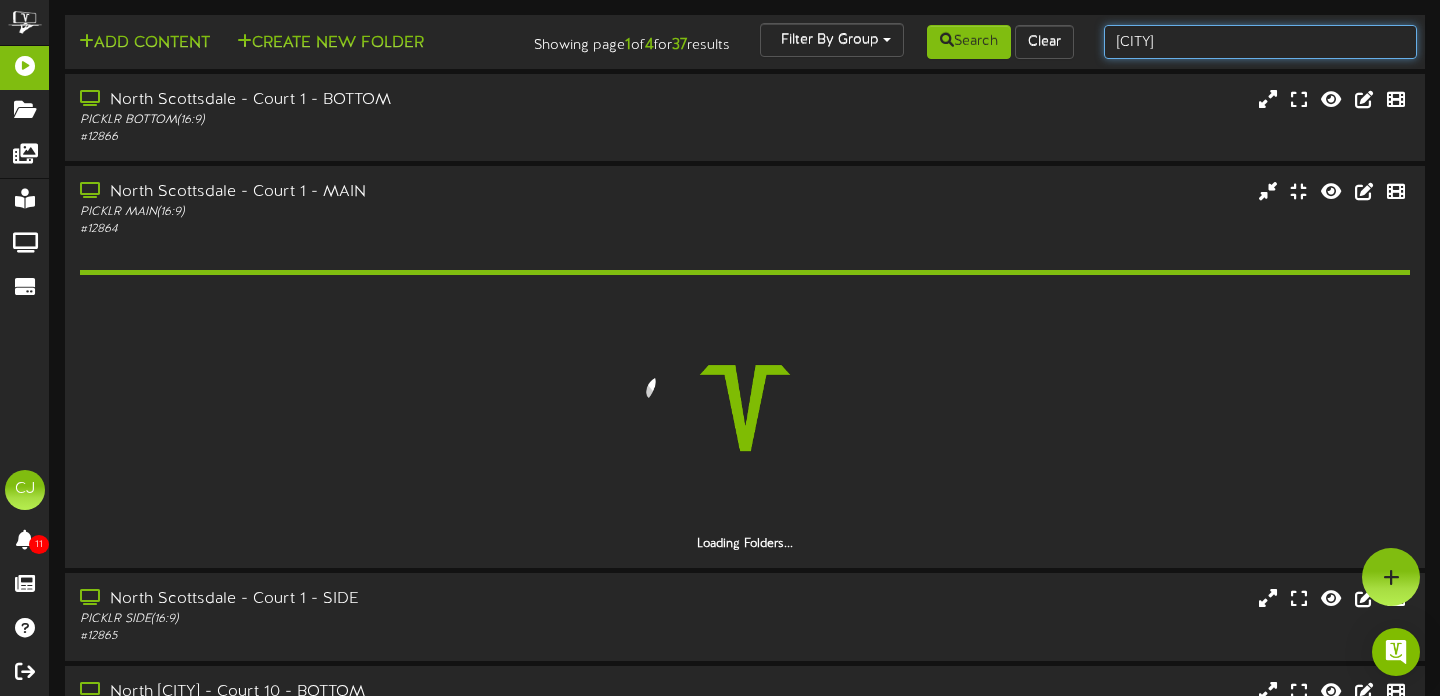 click on "[CITY]" at bounding box center (1261, 42) 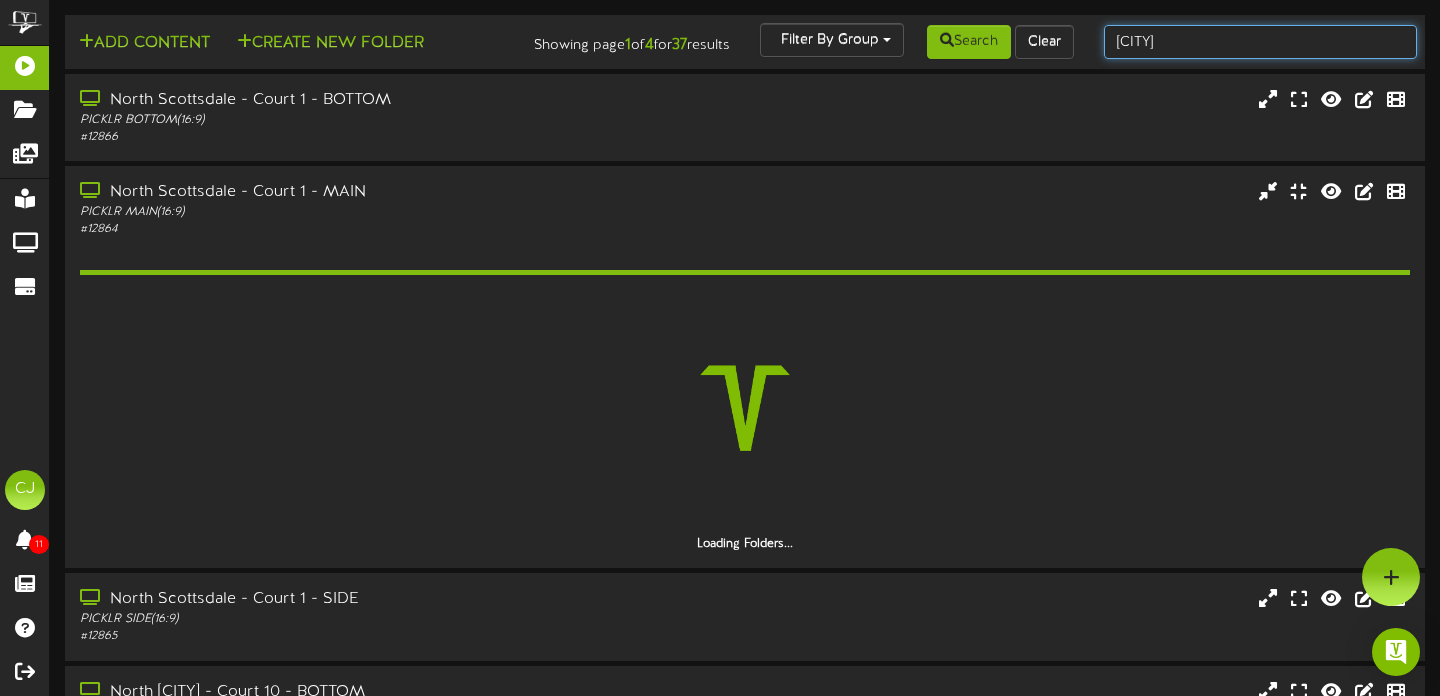 click on "[CITY]" at bounding box center (1261, 42) 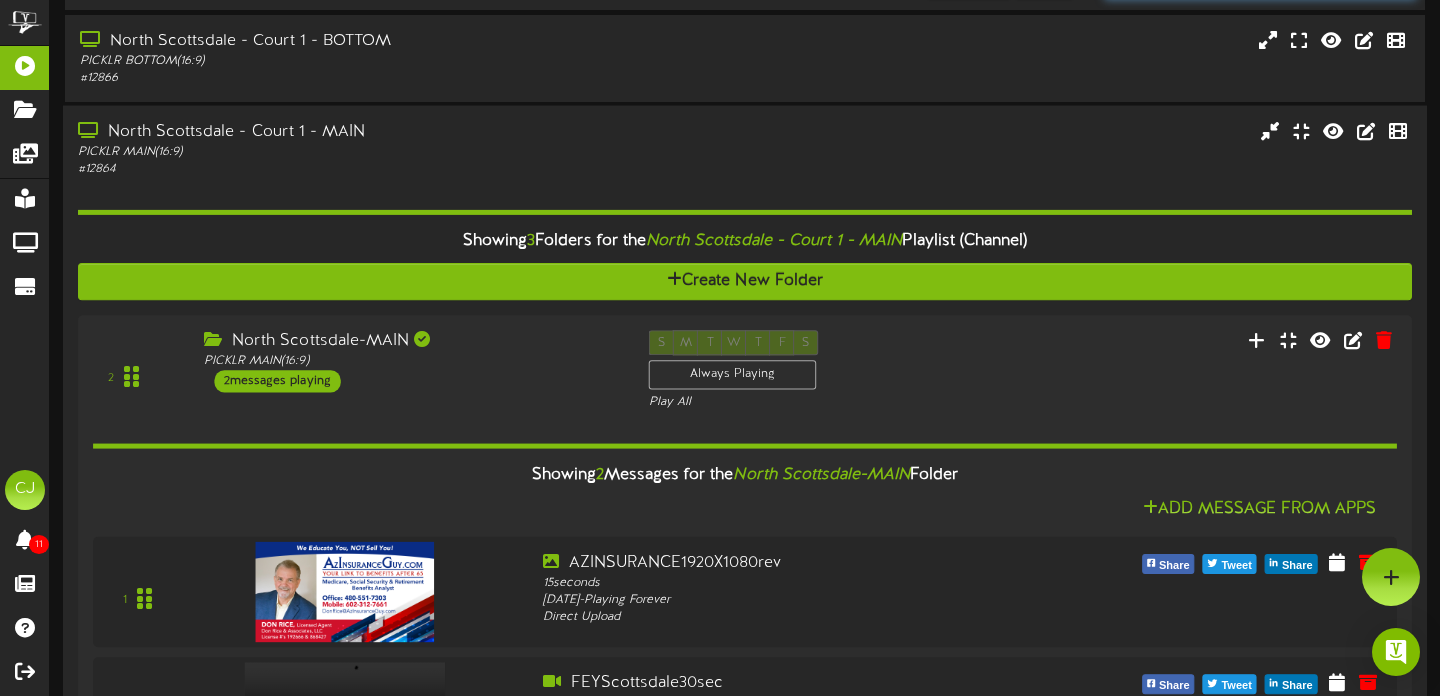scroll, scrollTop: 0, scrollLeft: 0, axis: both 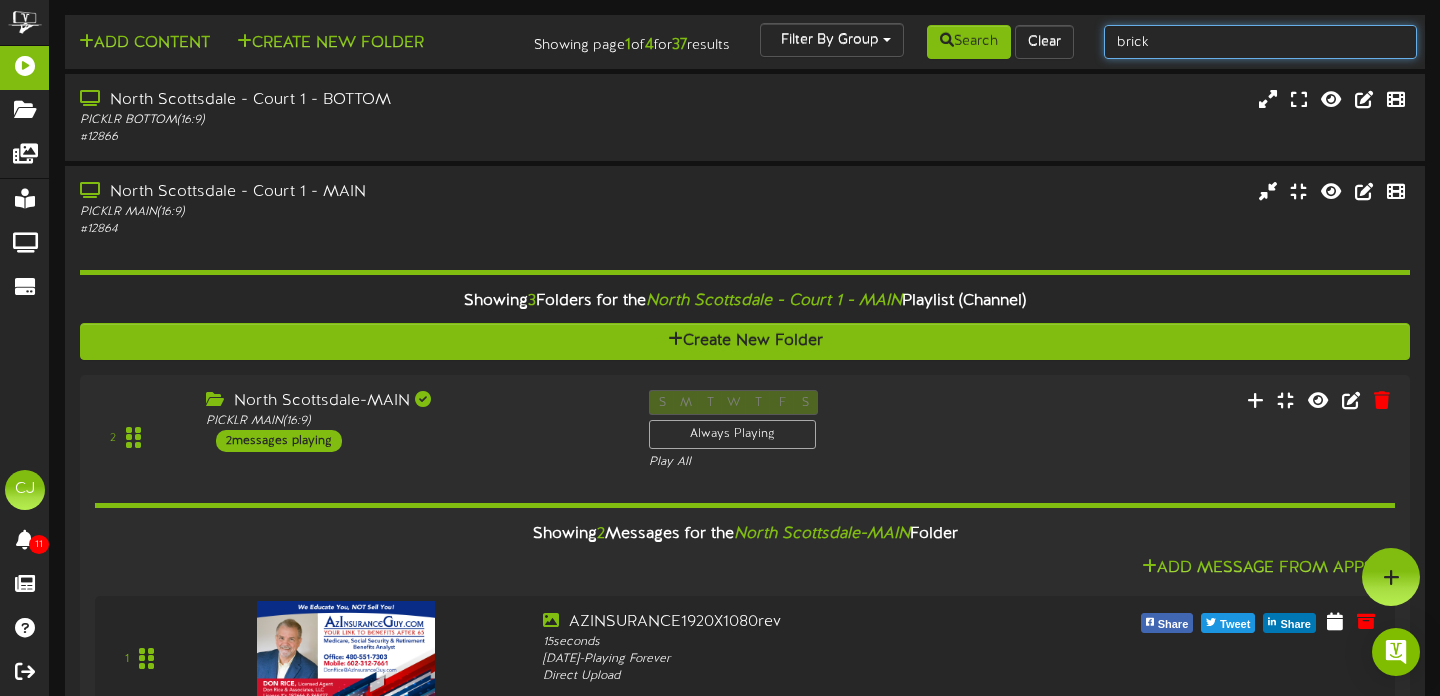 type on "brickyard" 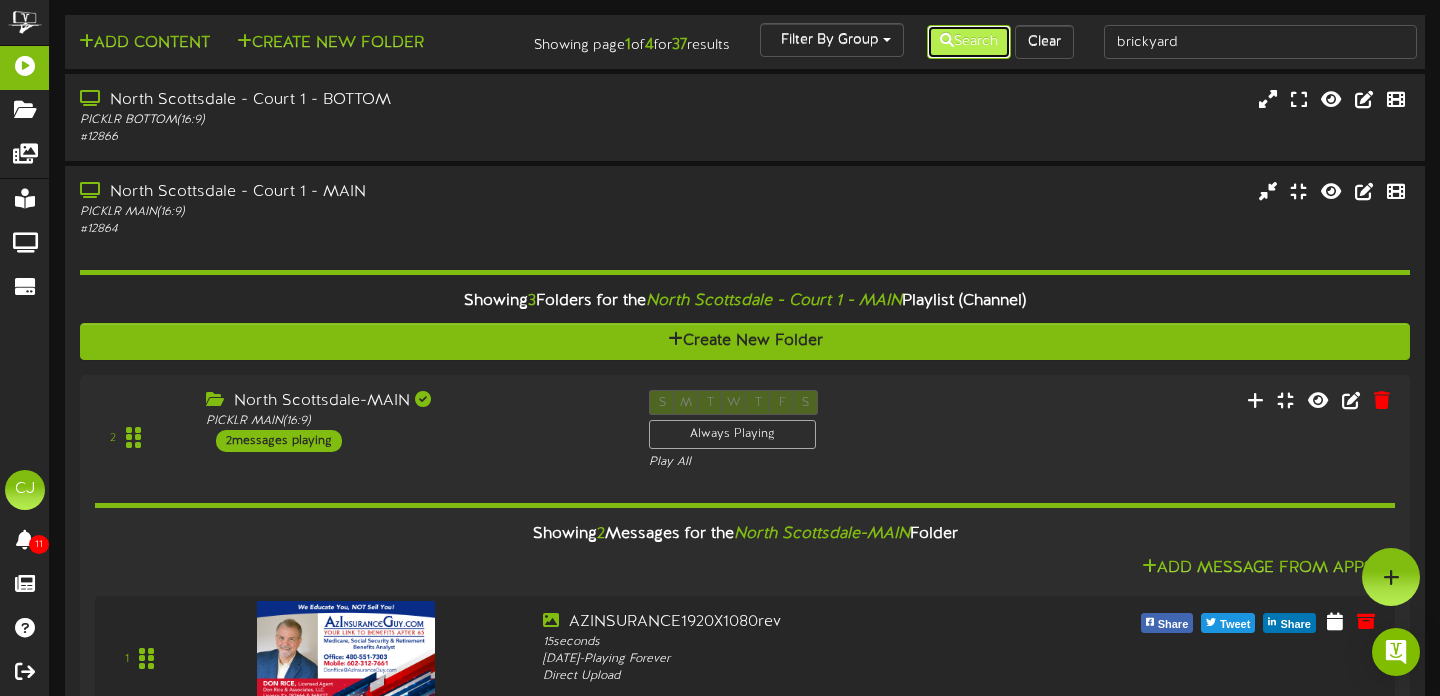 click on "Search" at bounding box center [969, 42] 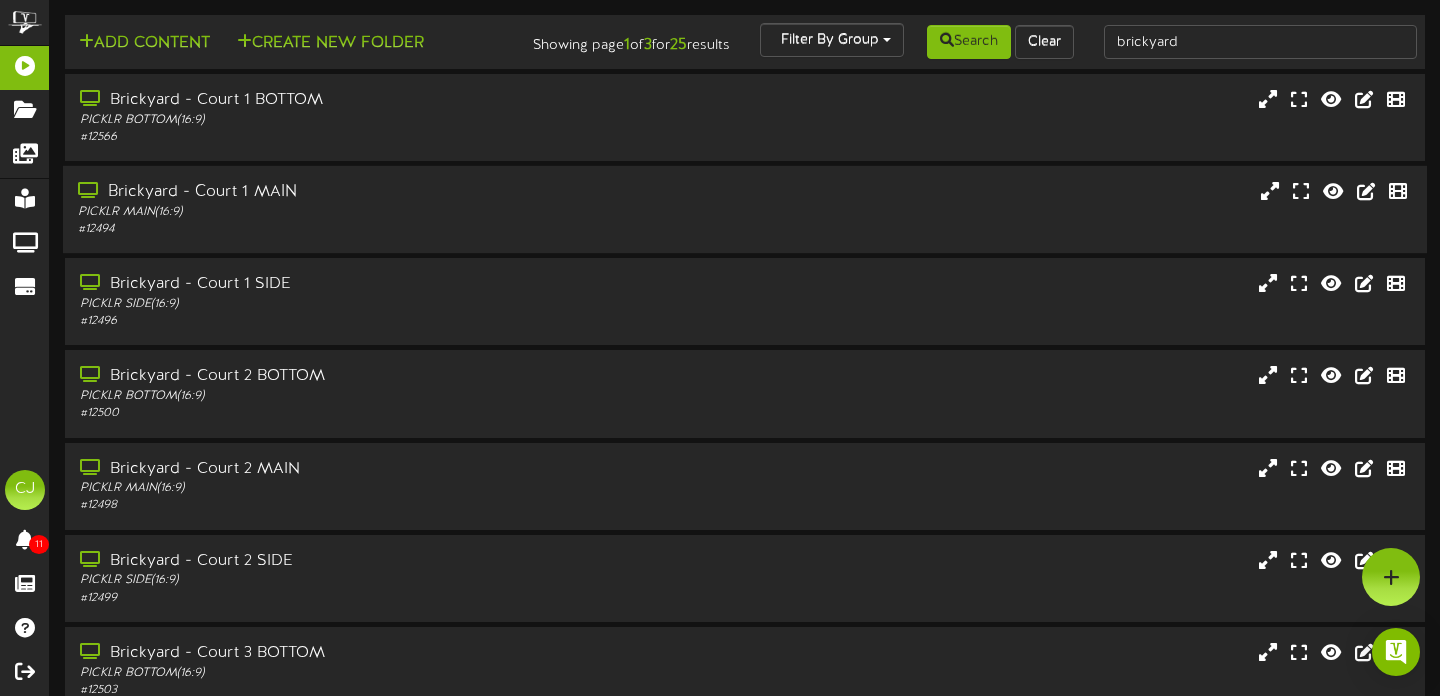 click on "PICKLR MAIN  ( 16:9 )" at bounding box center (347, 212) 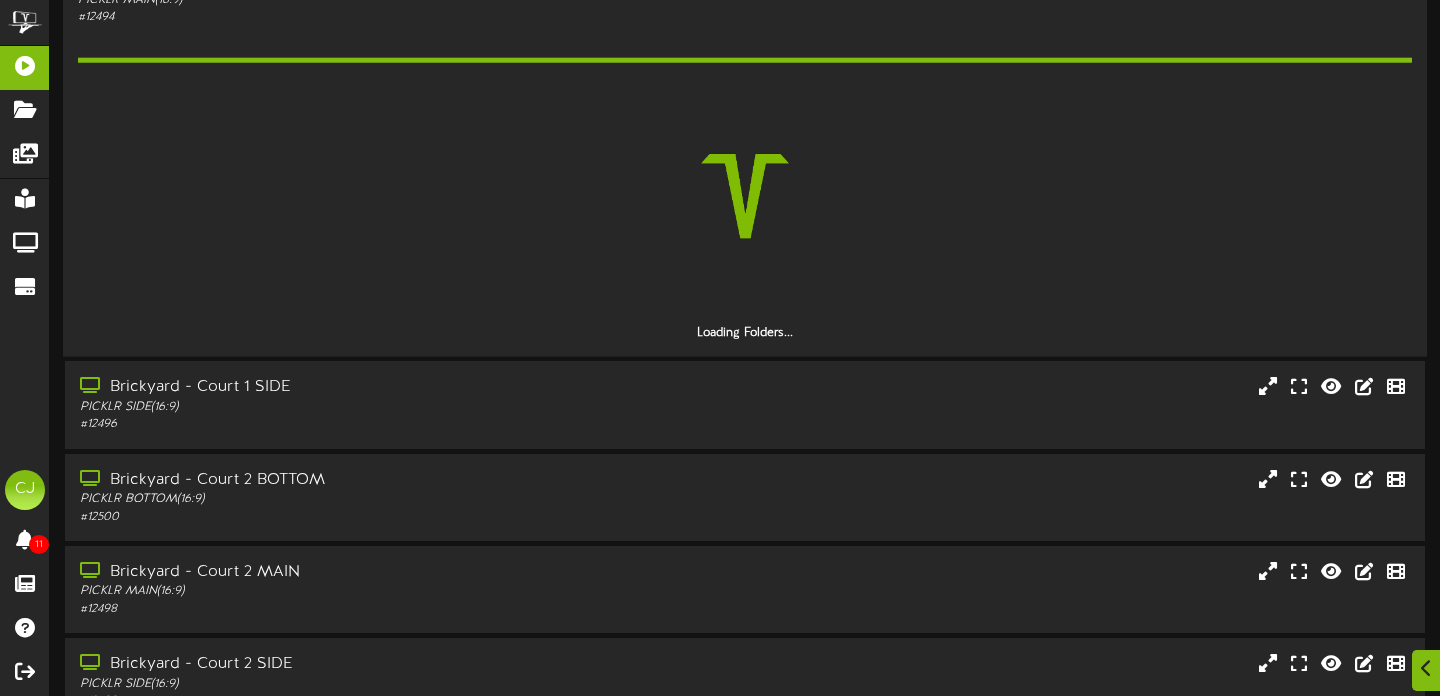 scroll, scrollTop: 255, scrollLeft: 0, axis: vertical 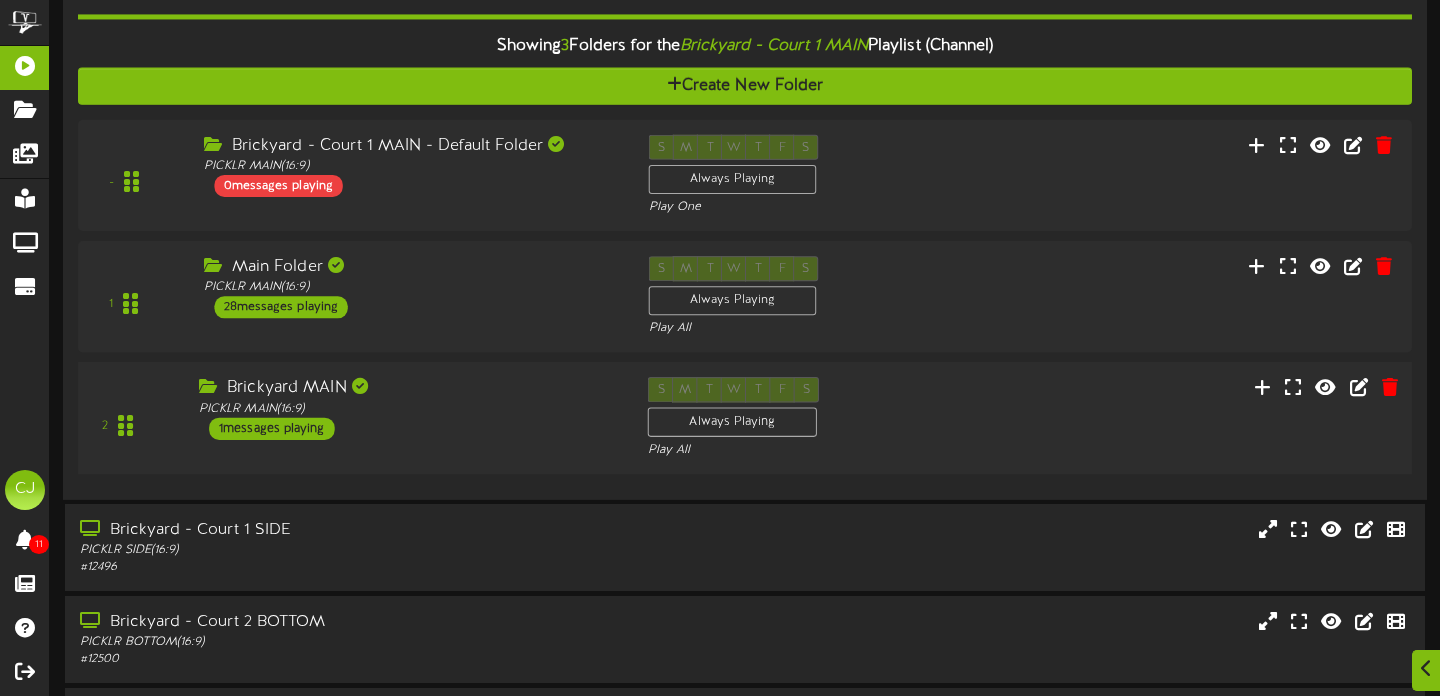 click on "Brickyard MAIN
PICKLR MAIN  ( 16:9 )
1  messages playing" at bounding box center [408, 409] 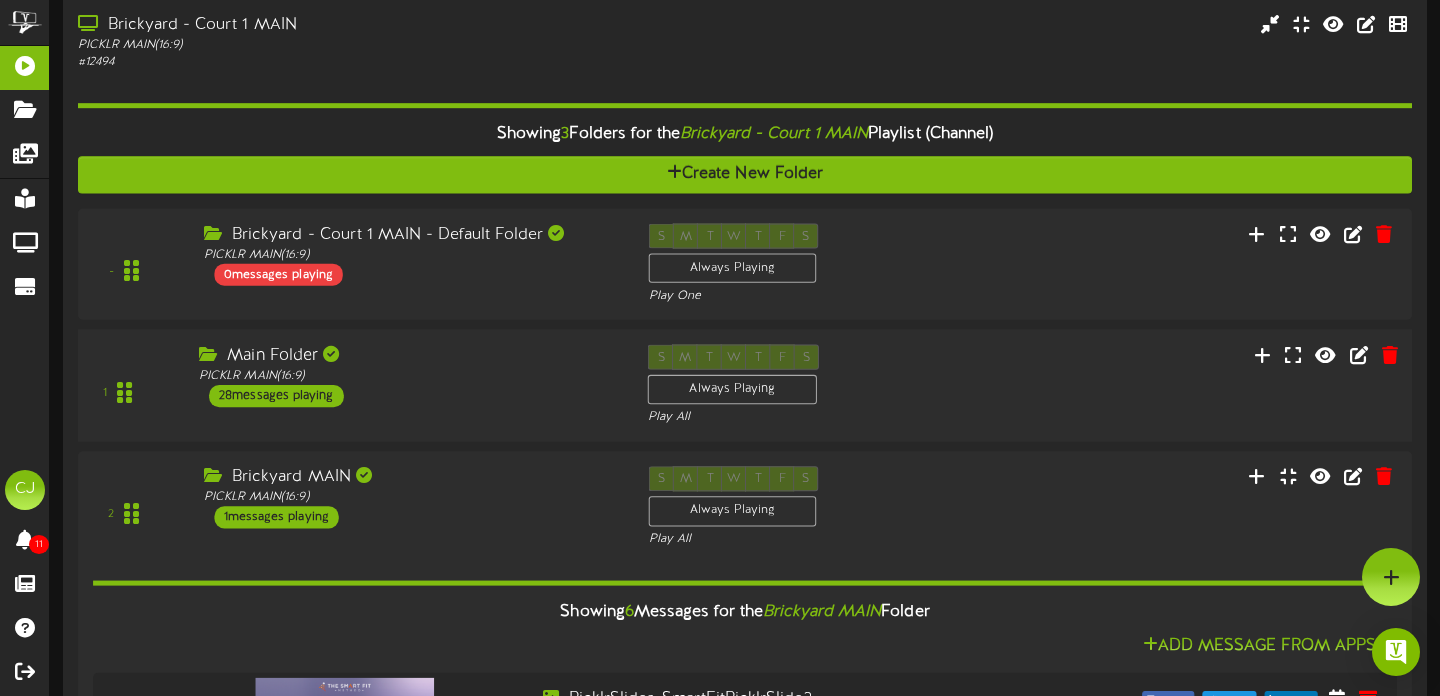scroll, scrollTop: 143, scrollLeft: 0, axis: vertical 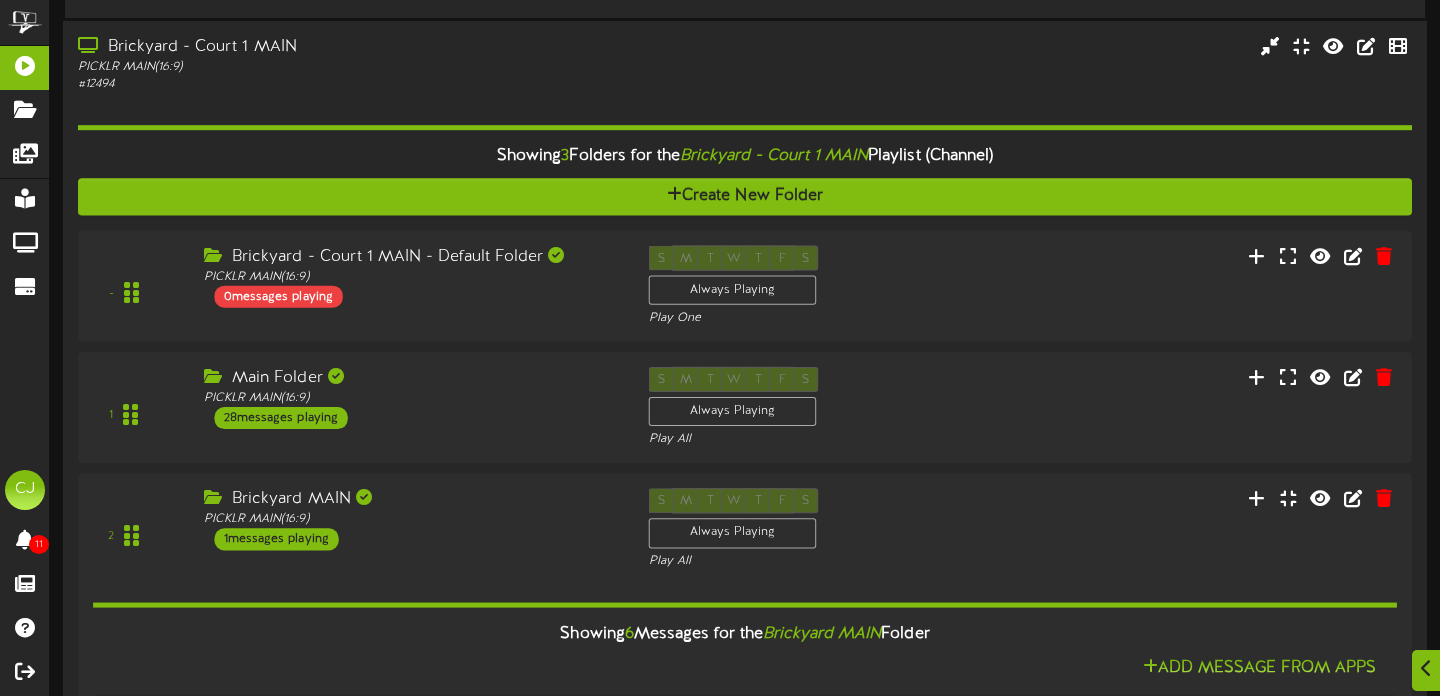click on "# 12494" at bounding box center [347, 84] 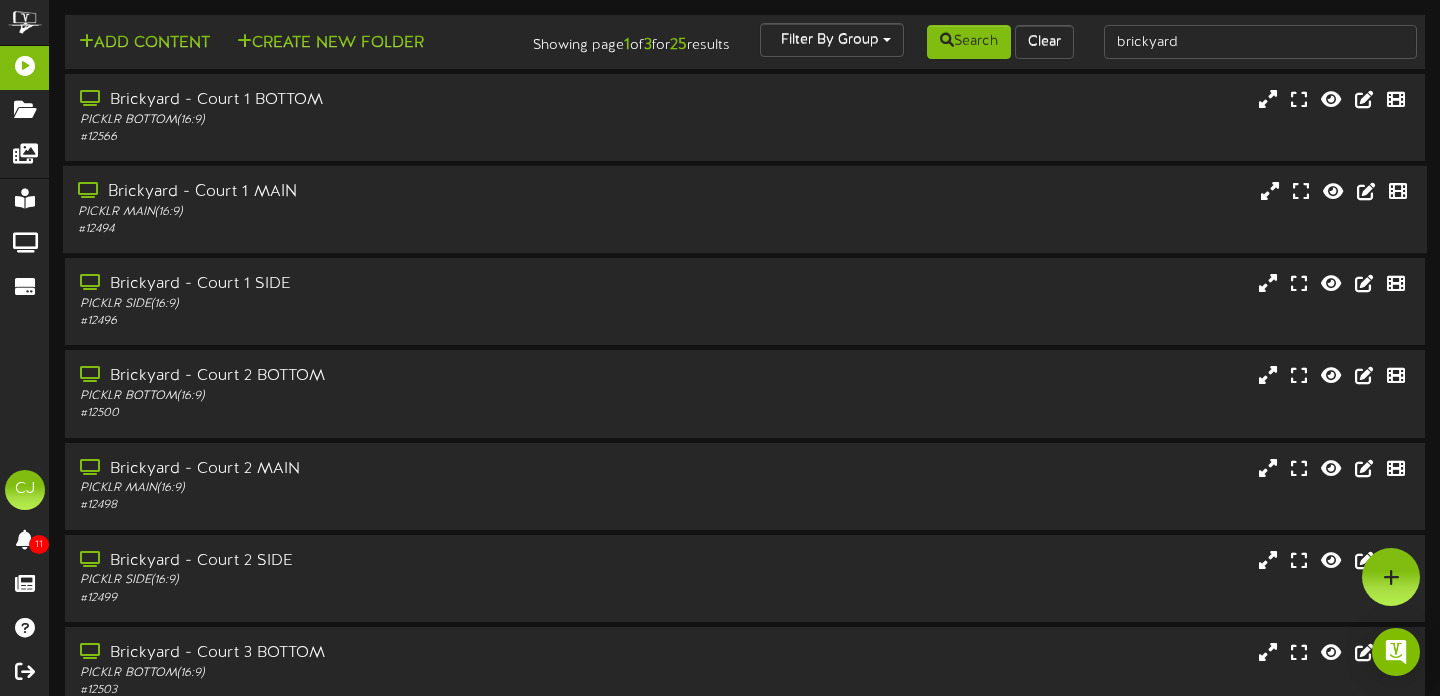 scroll, scrollTop: 392, scrollLeft: 0, axis: vertical 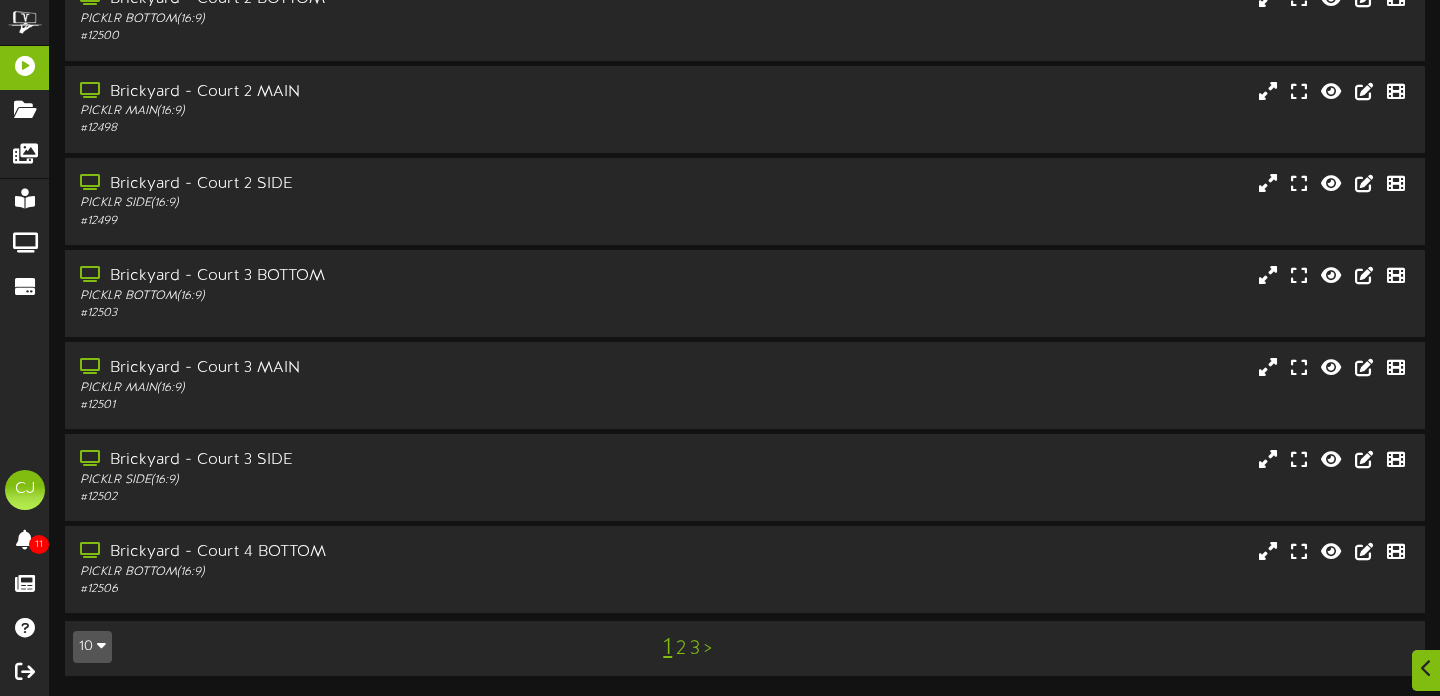 click on "3" at bounding box center (695, 649) 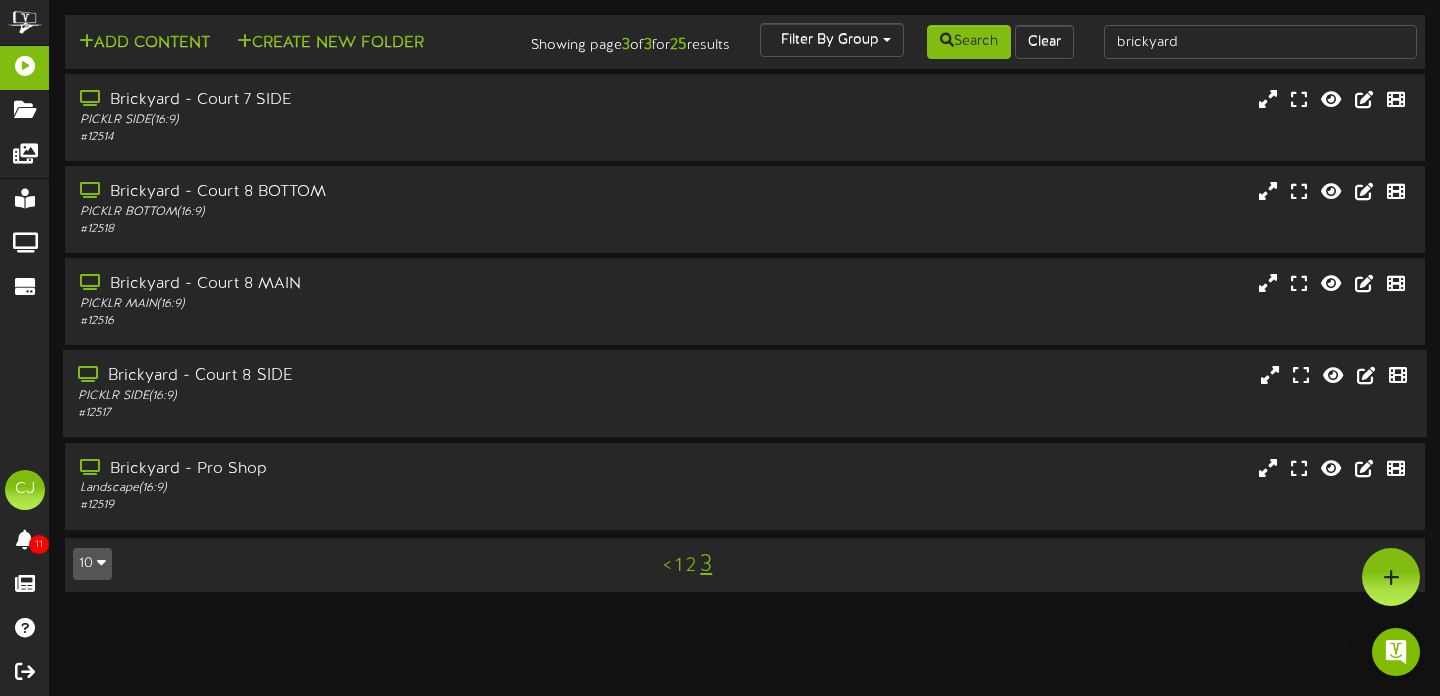 click on "Brickyard - Court 8 SIDE" at bounding box center (347, 376) 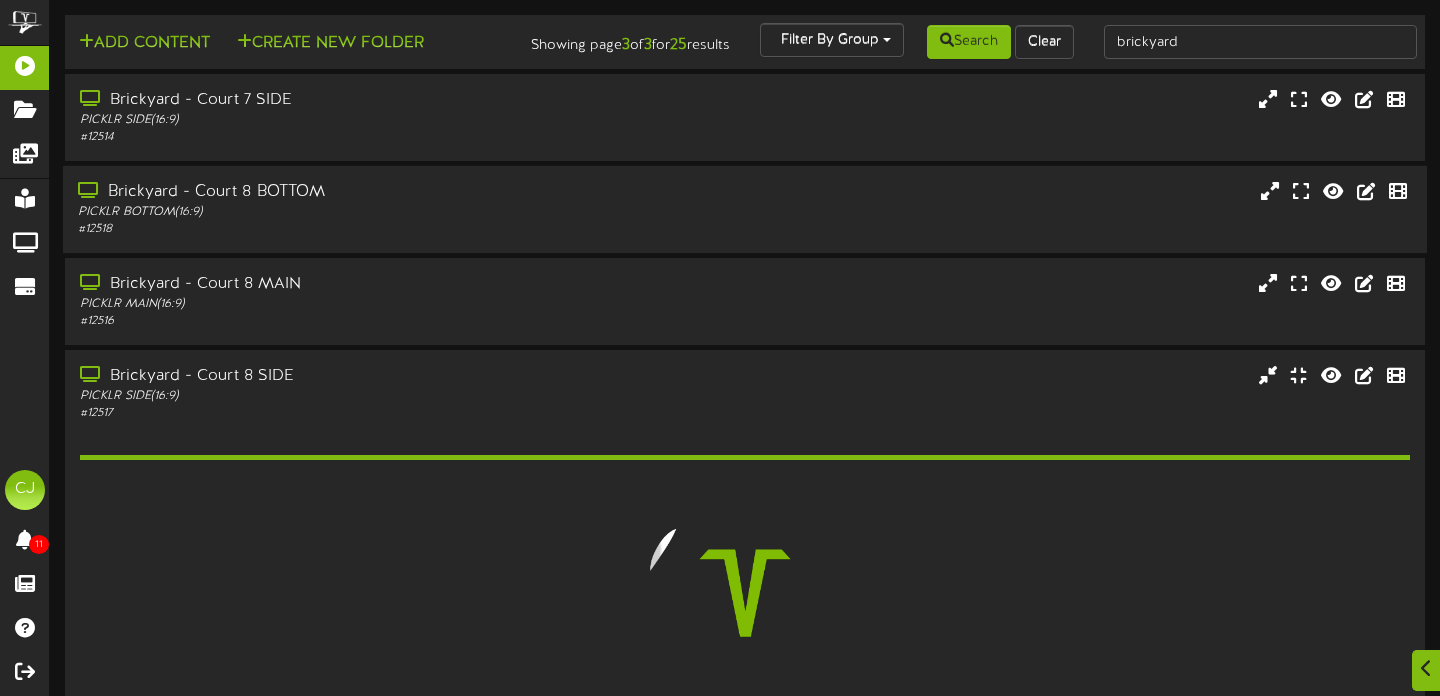 scroll, scrollTop: 247, scrollLeft: 0, axis: vertical 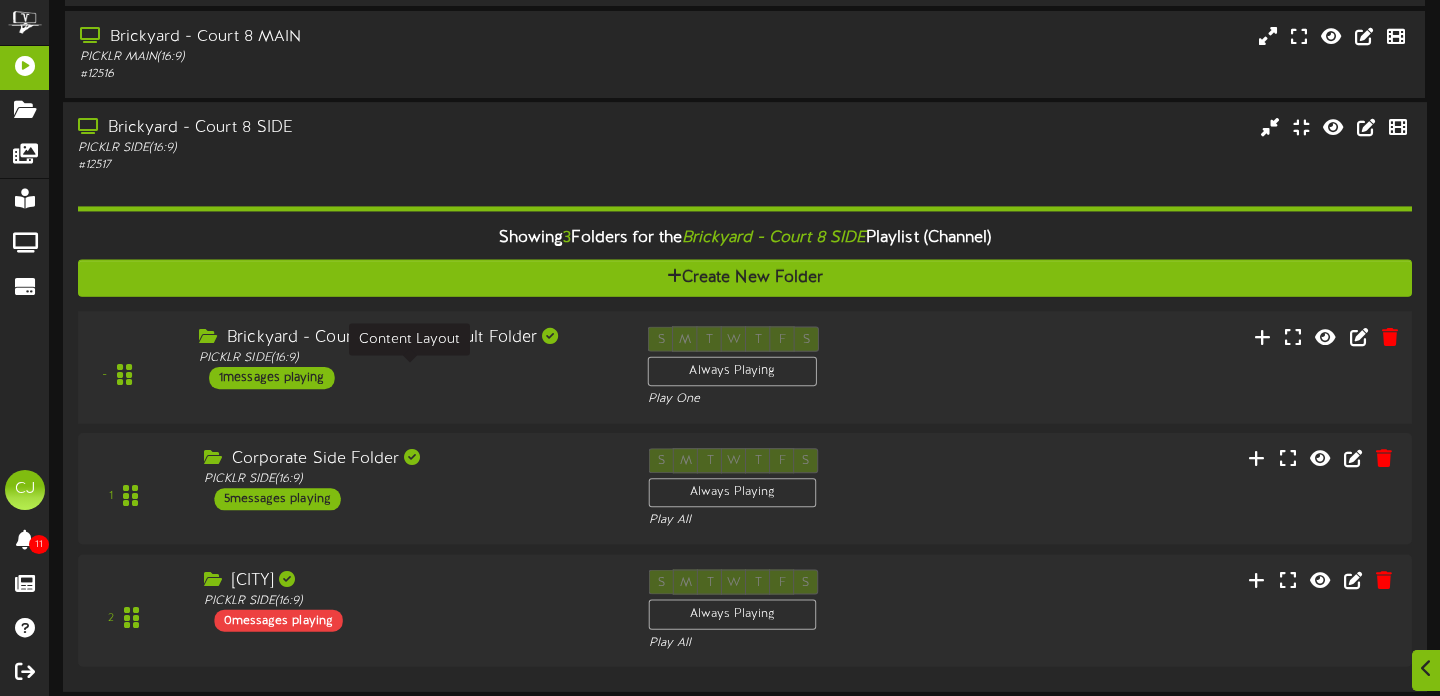click on "PICKLR SIDE  ( 16:9 )" at bounding box center [408, 358] 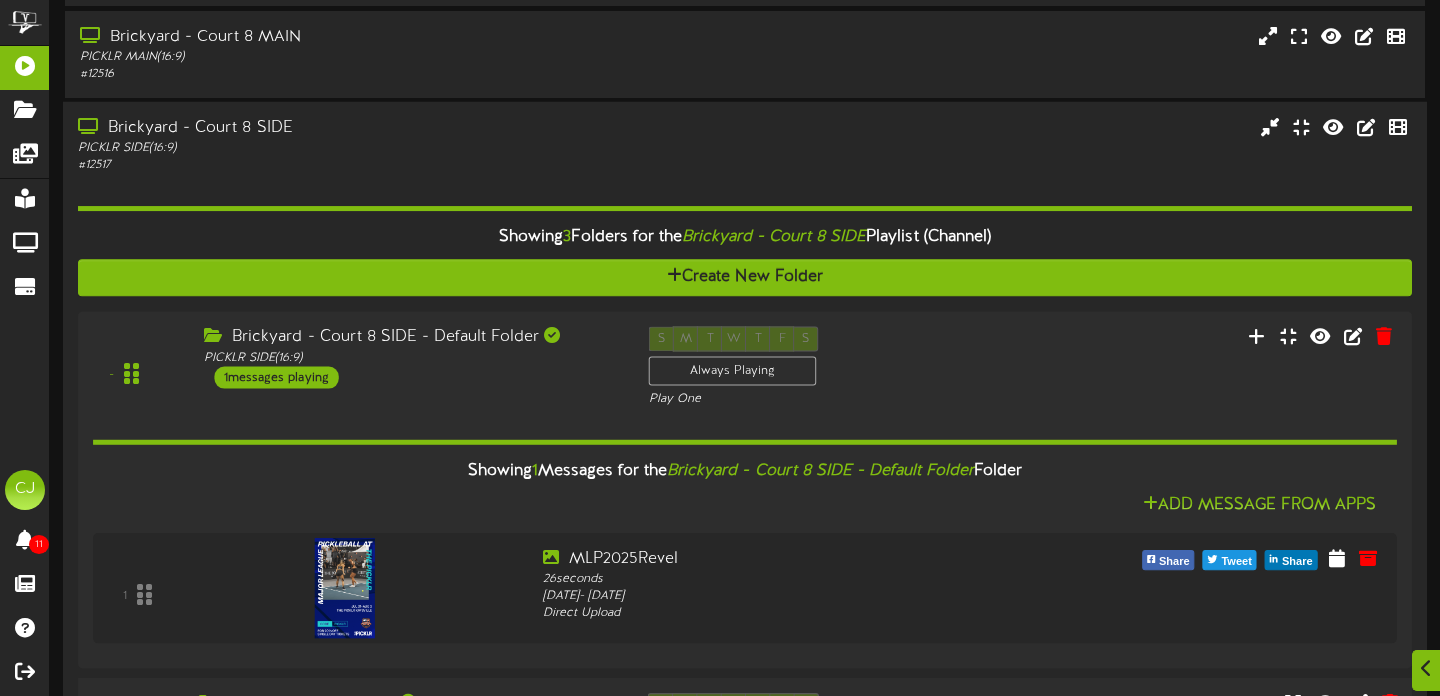 scroll, scrollTop: 440, scrollLeft: 0, axis: vertical 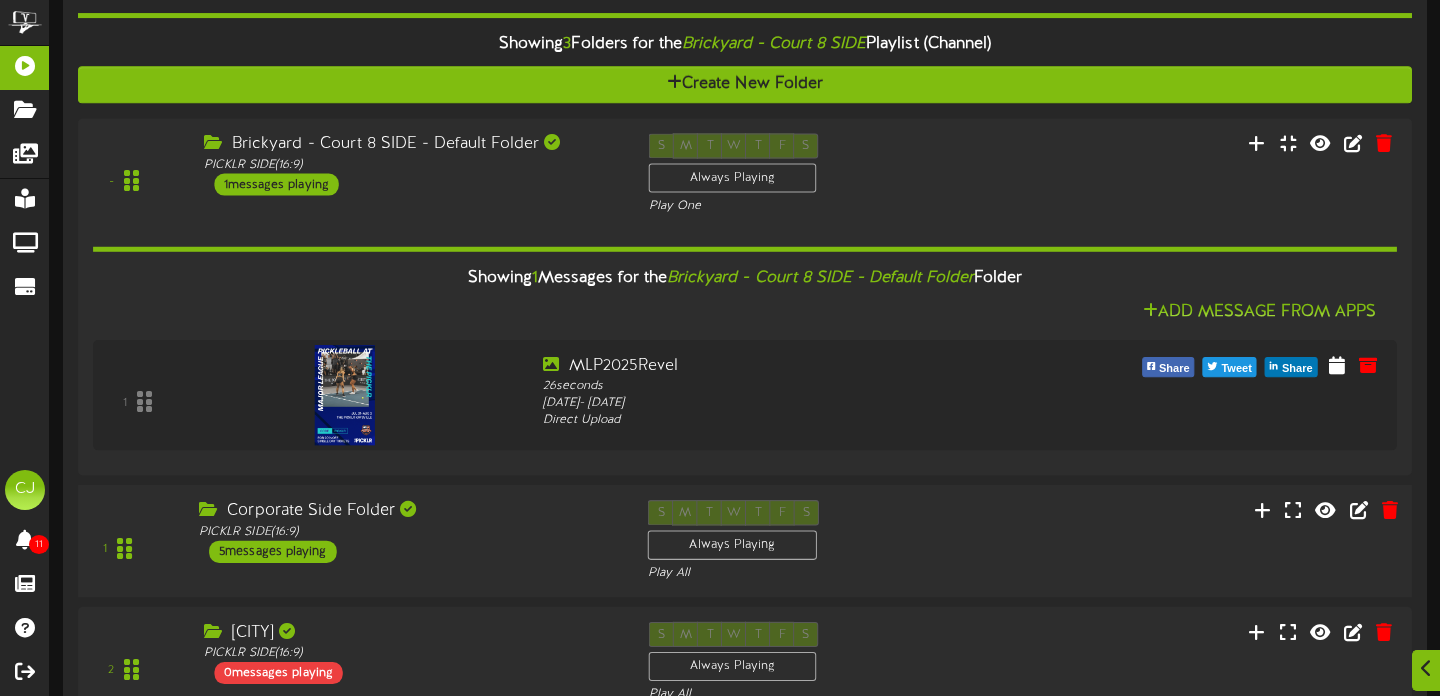 click on "Corporate Side Folder
PICKLR SIDE  ( 16:9 )
5  messages playing" at bounding box center (408, 531) 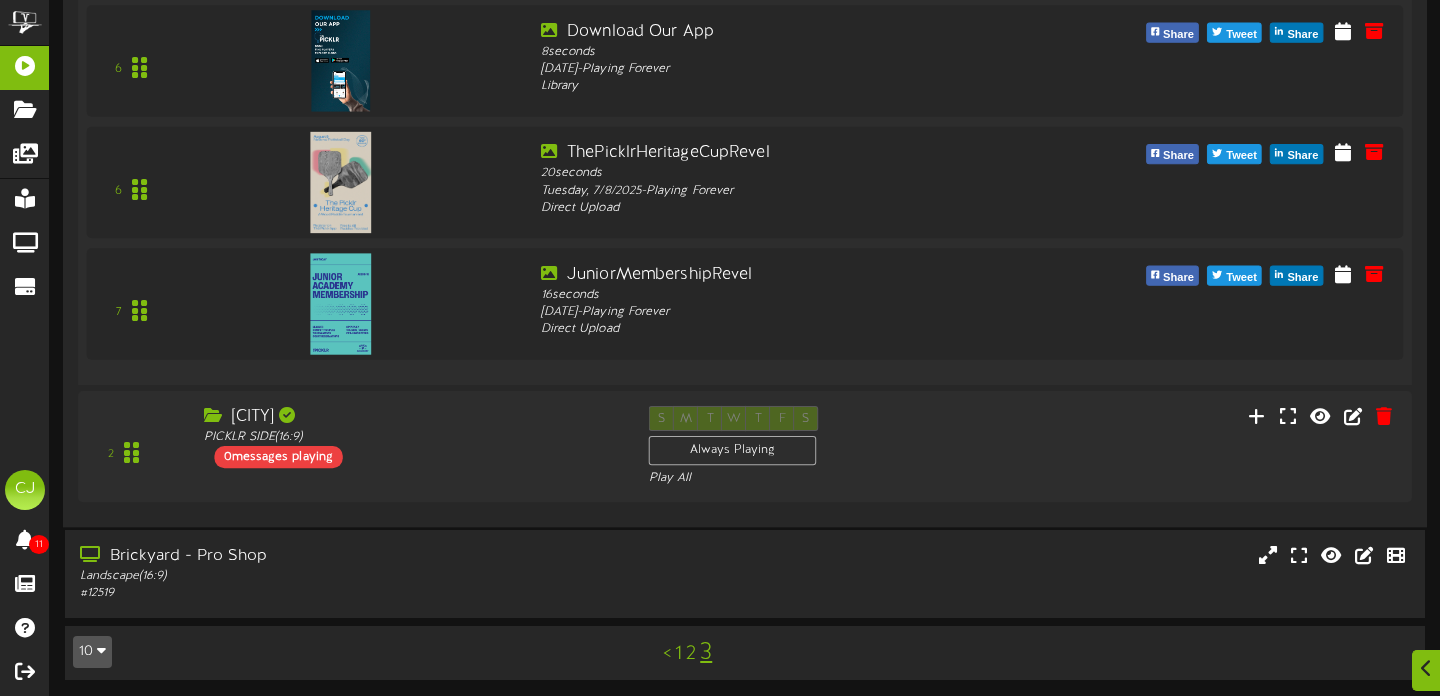 scroll, scrollTop: 1402, scrollLeft: 0, axis: vertical 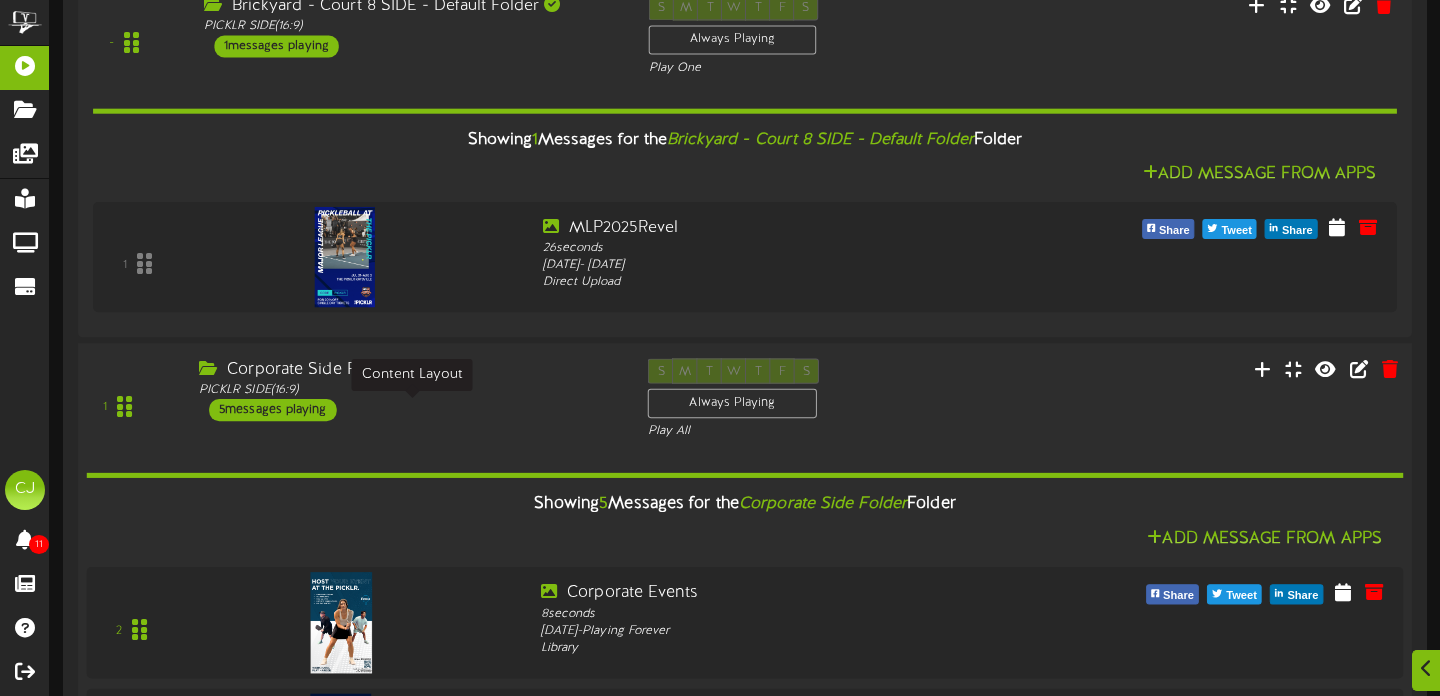 click on "PICKLR SIDE  ( 16:9 )" at bounding box center [408, 390] 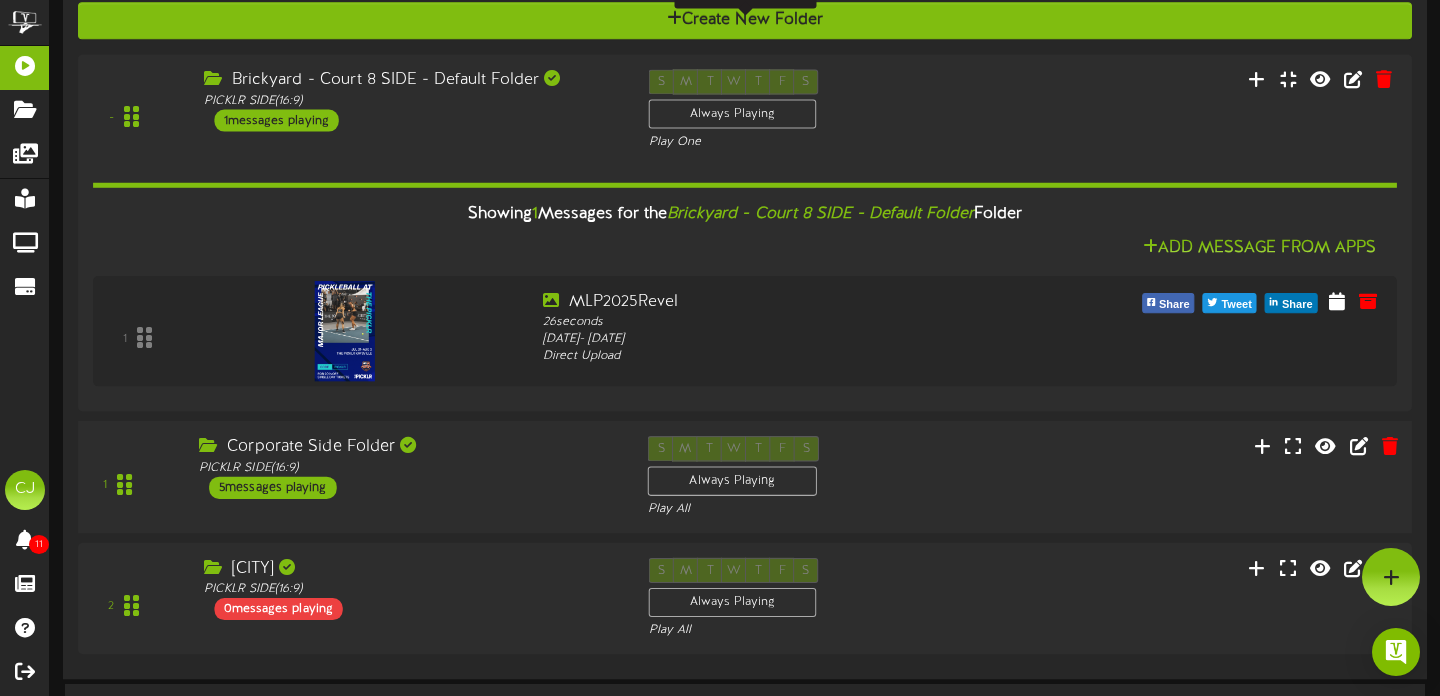 scroll, scrollTop: 158, scrollLeft: 0, axis: vertical 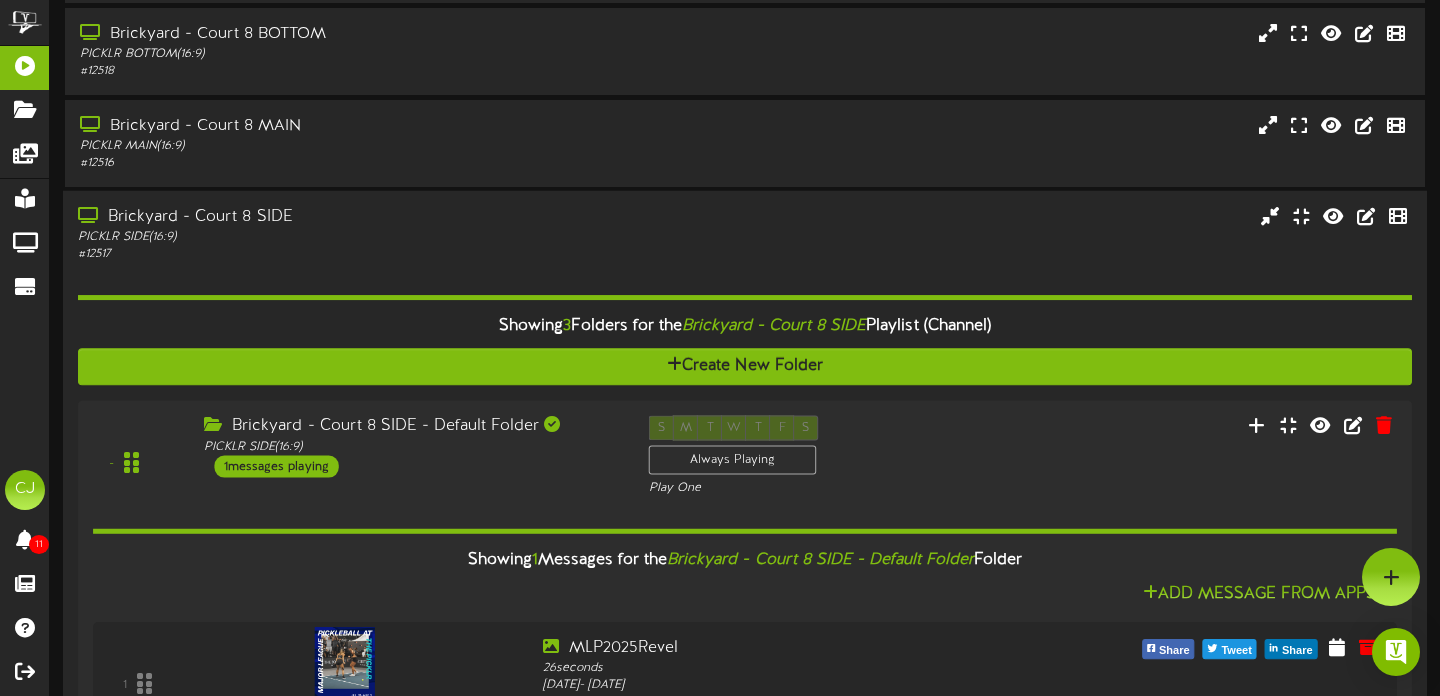 click on "Brickyard - Court 8 SIDE
PICKLR SIDE  ( 16:9 )
# 12517" at bounding box center [745, 608] 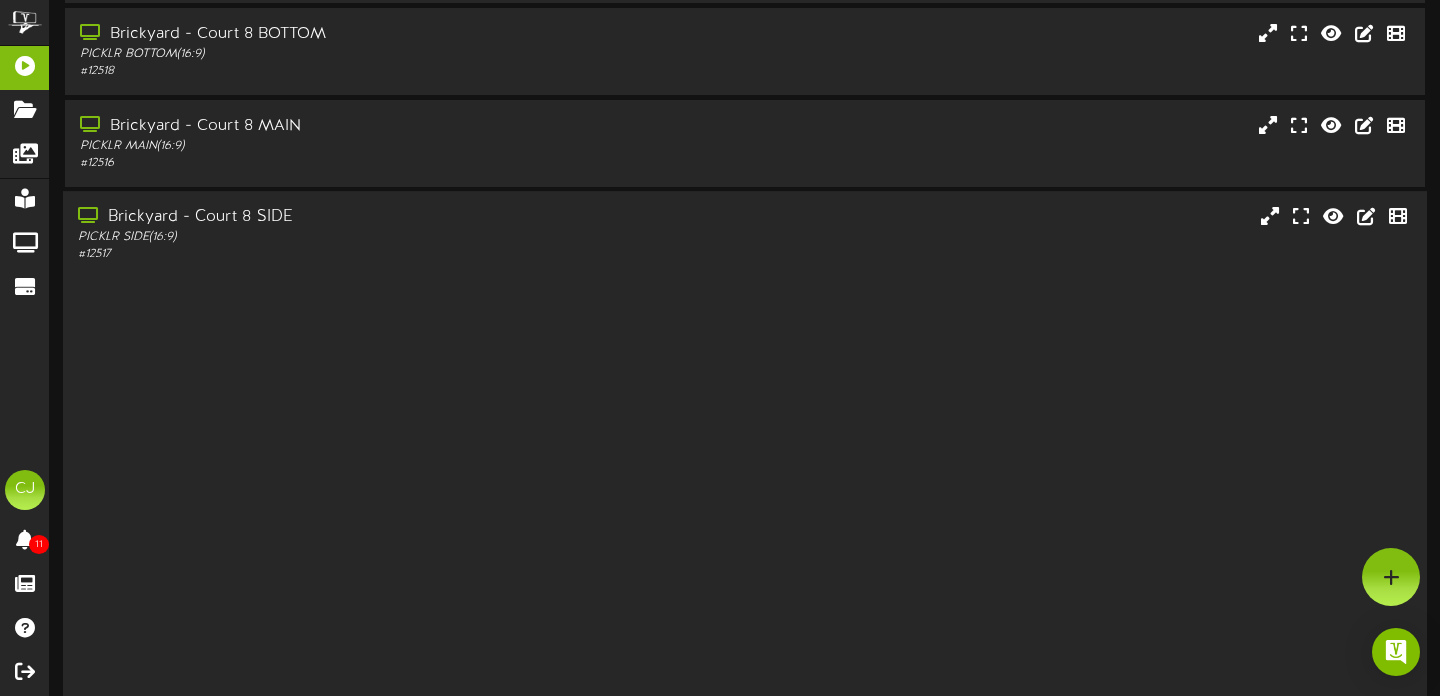 scroll, scrollTop: 0, scrollLeft: 0, axis: both 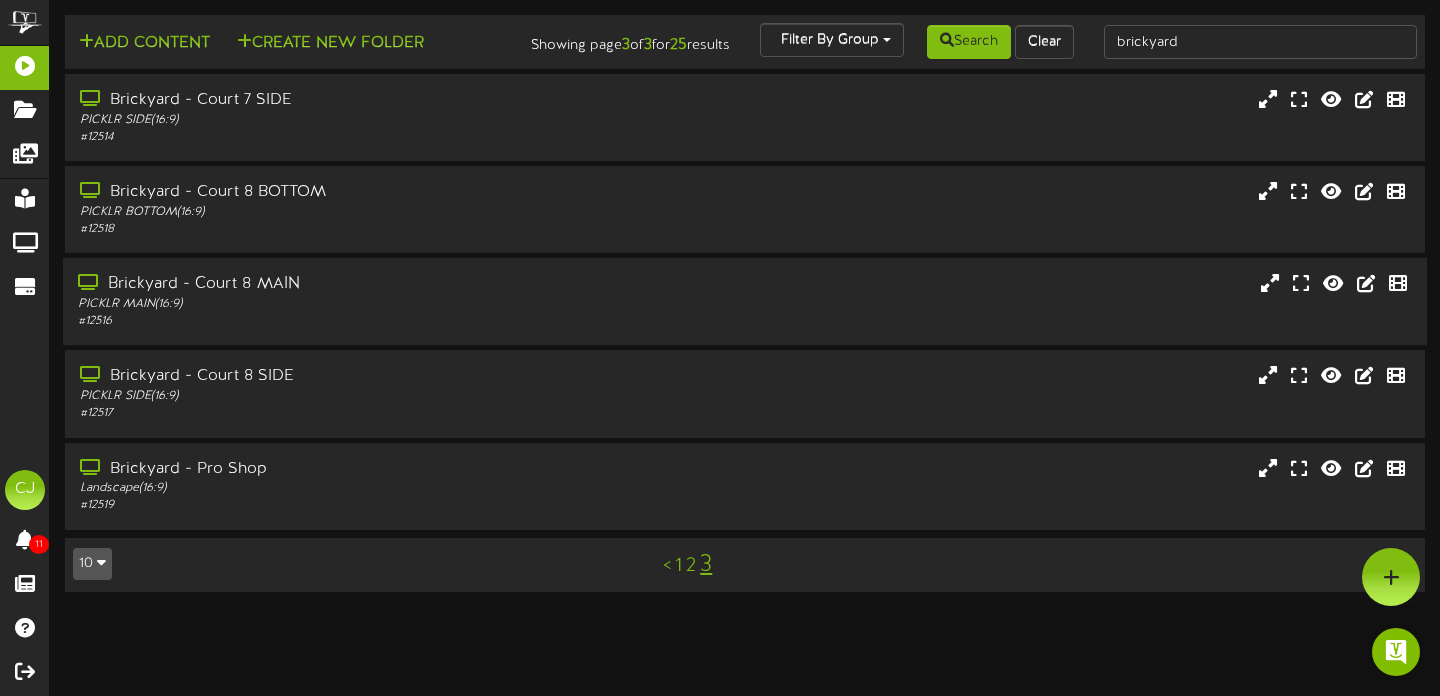 click on "Brickyard - Court 8 MAIN" at bounding box center (347, 284) 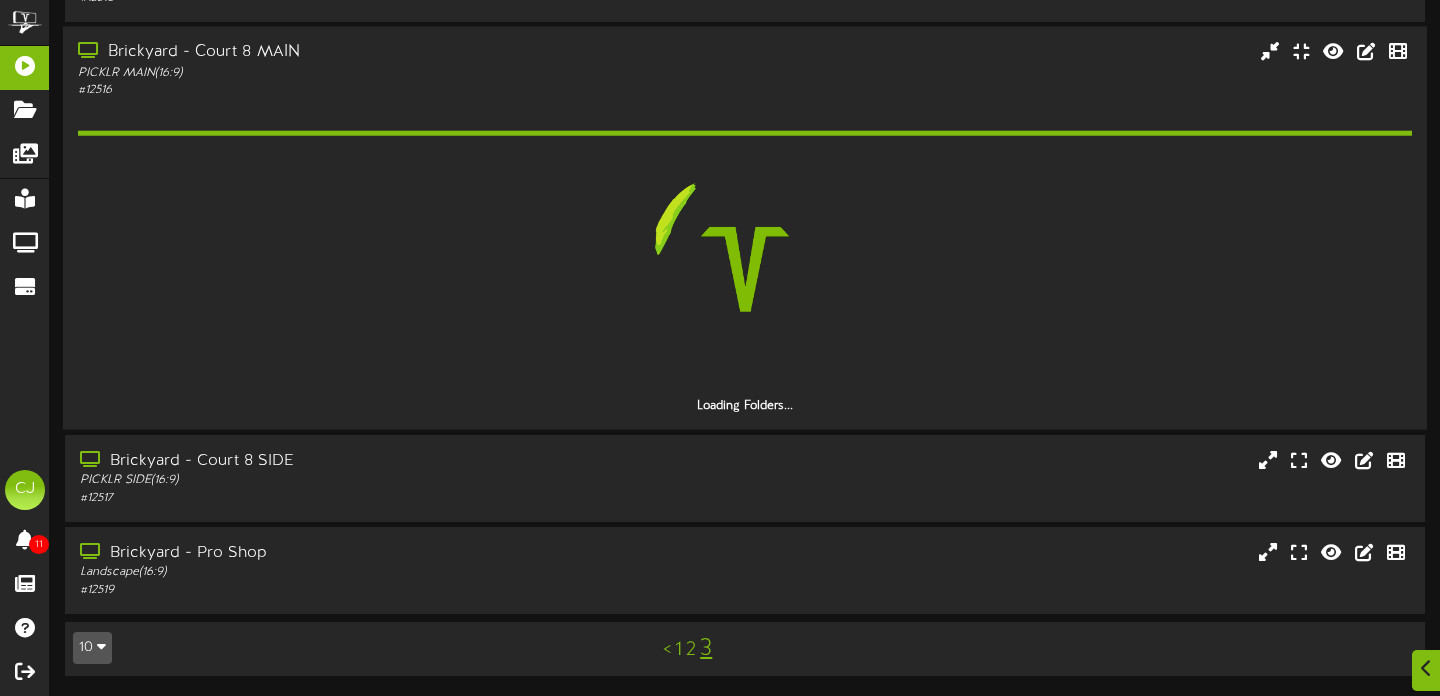 scroll, scrollTop: 247, scrollLeft: 0, axis: vertical 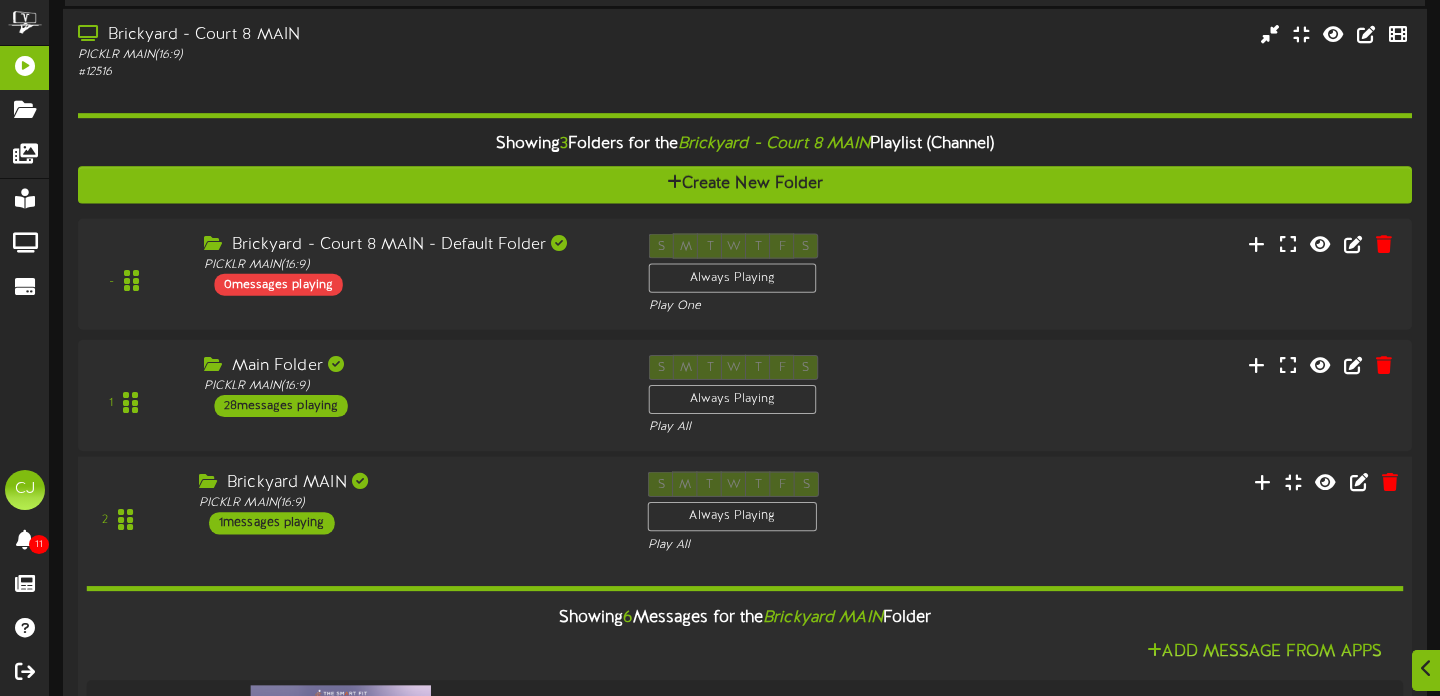 click on "Brickyard MAIN
PICKLR MAIN  ( 16:9 )
1  messages playing" at bounding box center [408, 503] 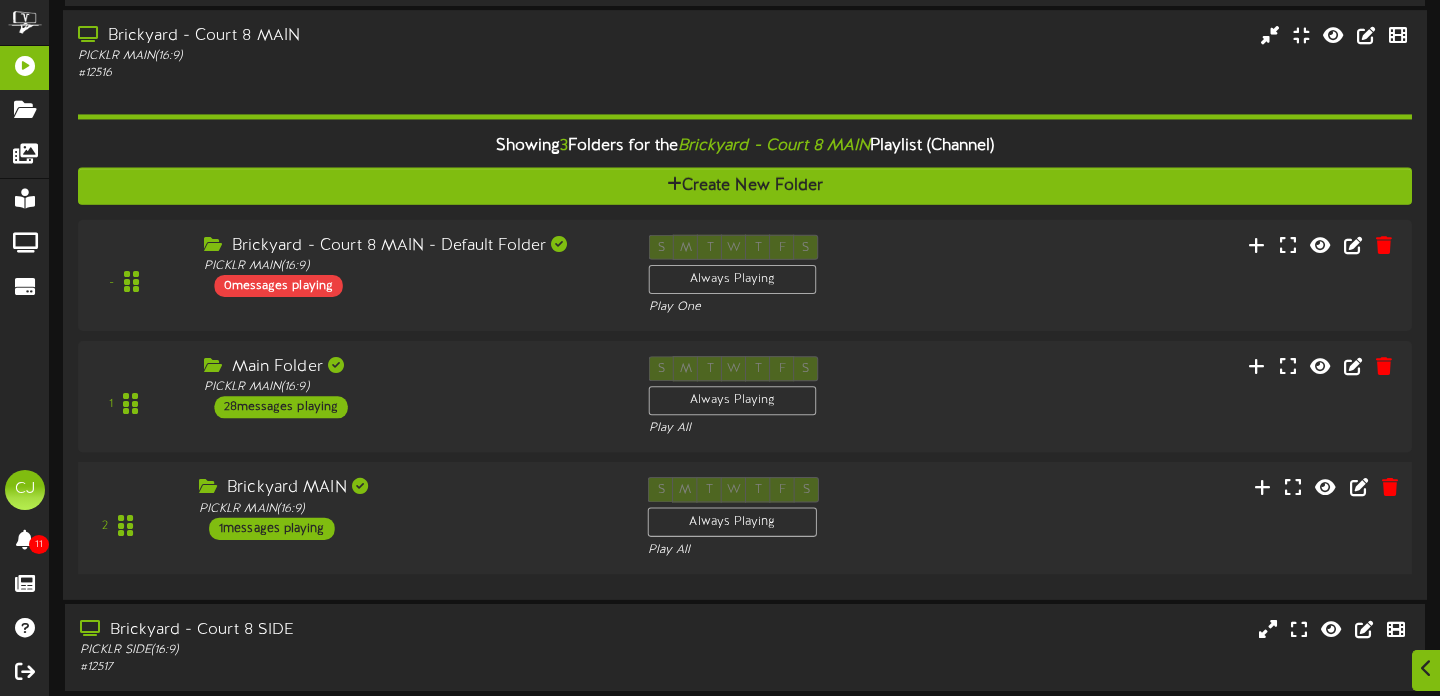 click on "Brickyard MAIN
PICKLR MAIN  ( 16:9 )
1  messages playing" at bounding box center [408, 509] 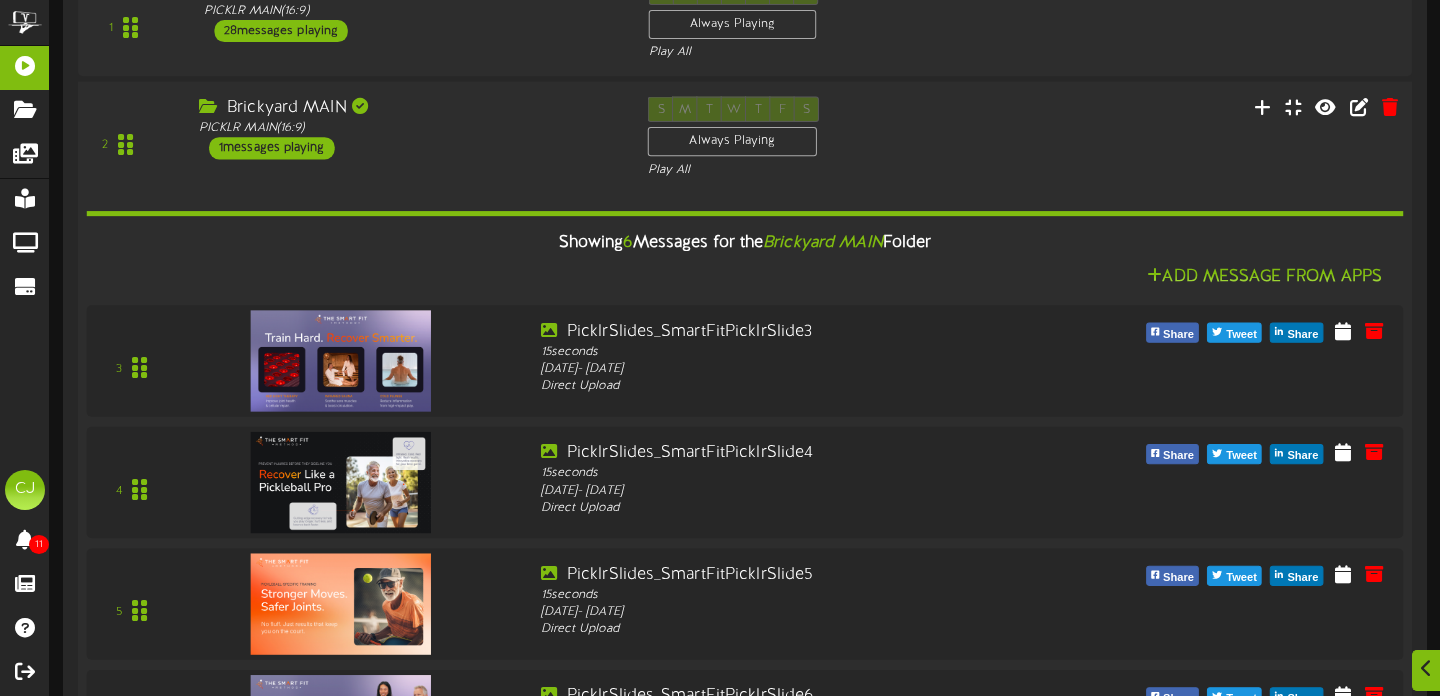 scroll, scrollTop: 623, scrollLeft: 0, axis: vertical 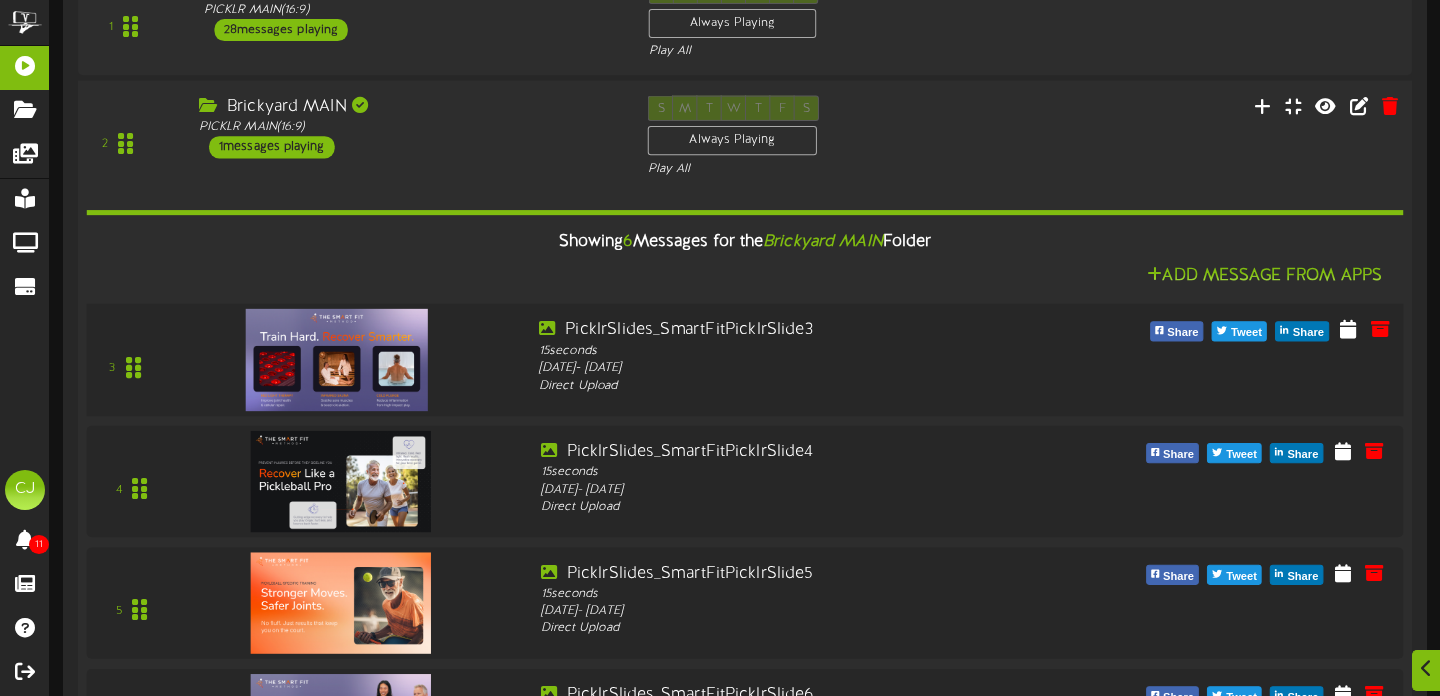 click at bounding box center (337, 360) 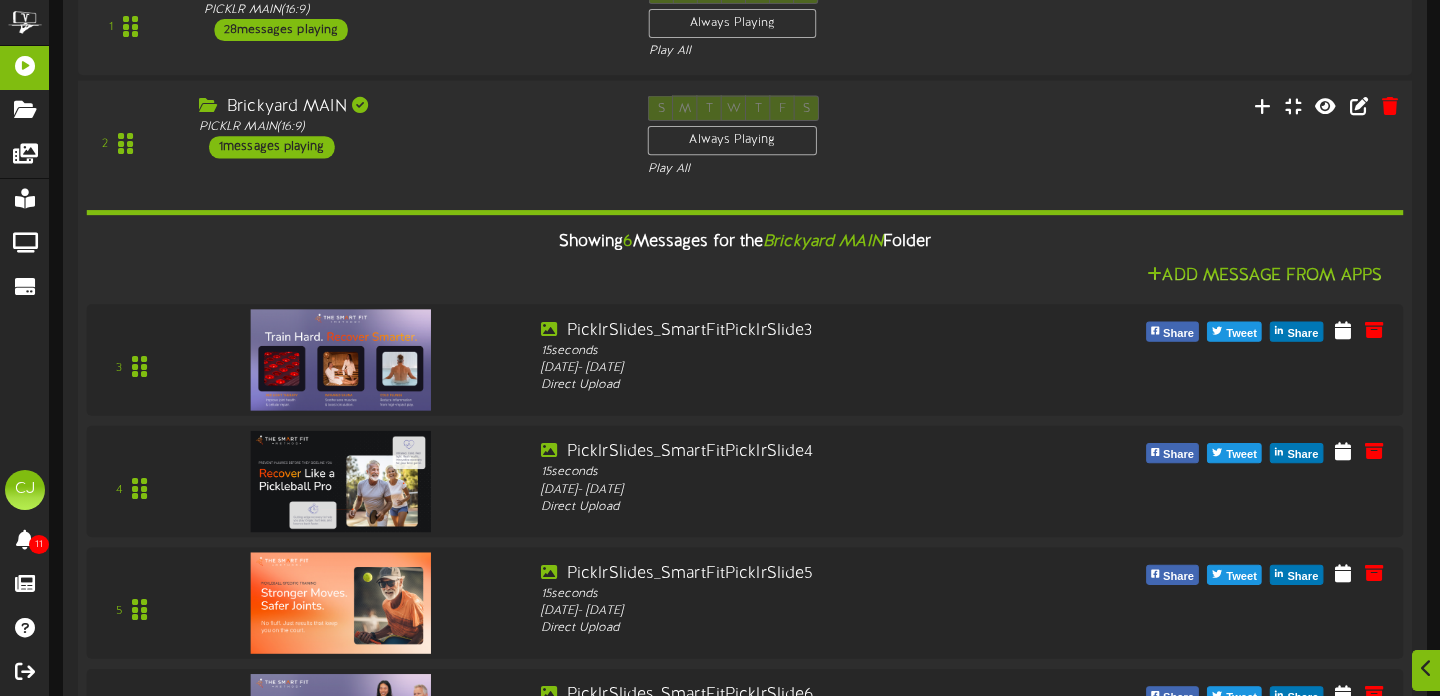 click on "2
Brickyard MAIN
PICKLR MAIN  ( 16:9 )
1
S
M" at bounding box center (744, 137) 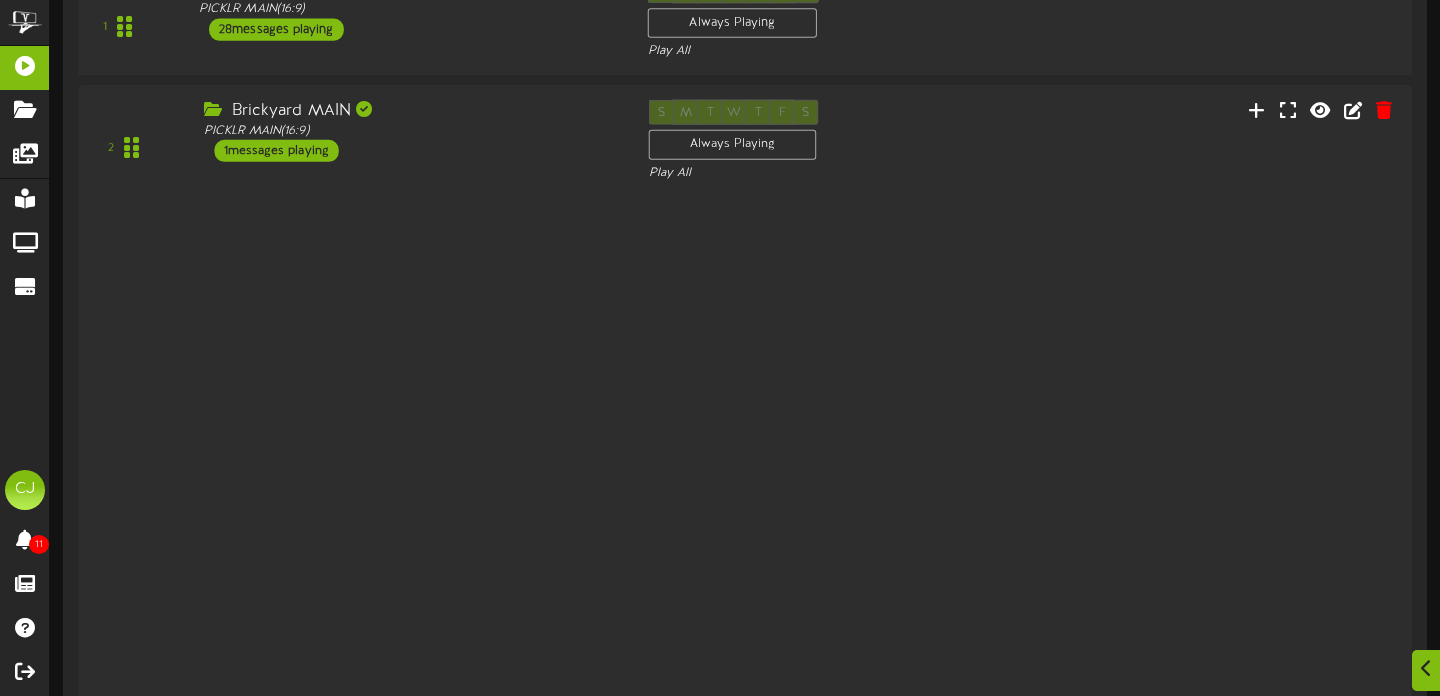 scroll, scrollTop: 432, scrollLeft: 0, axis: vertical 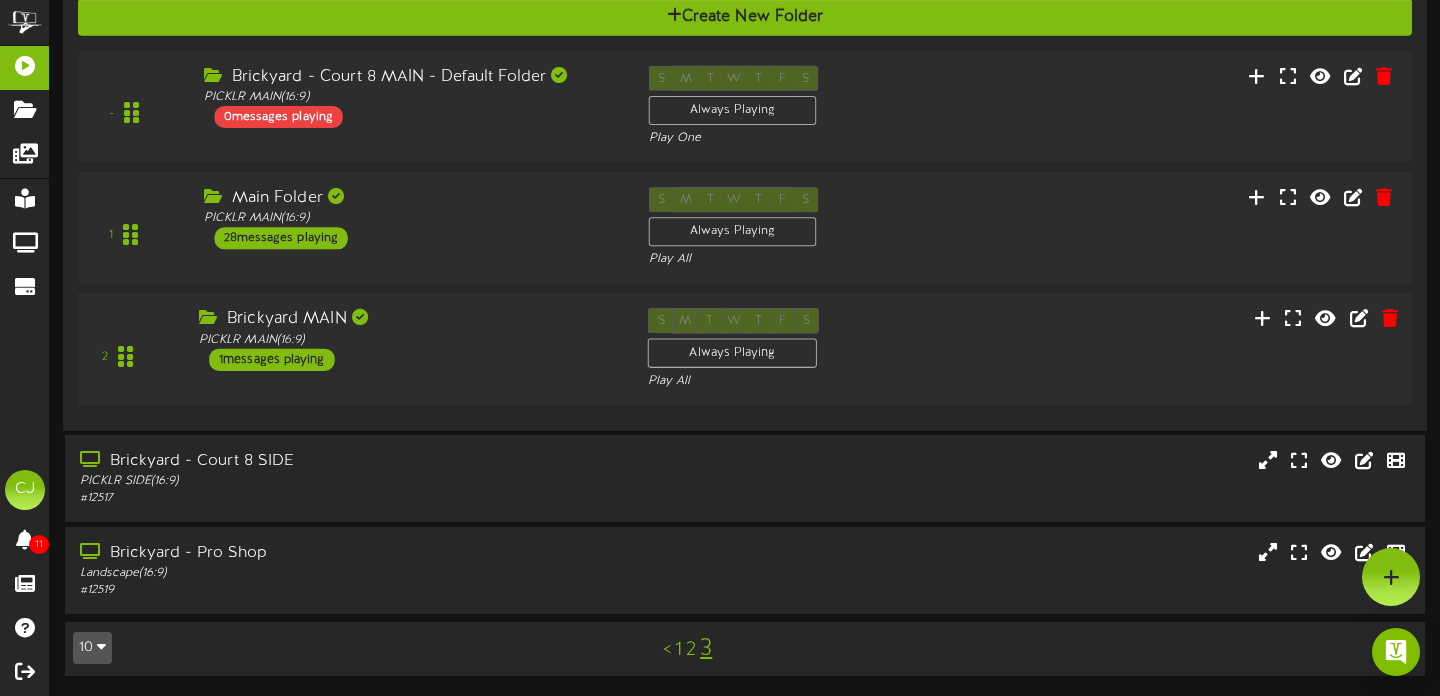 click on "S
M
T
W
T
F
S
Always Playing
Play All" at bounding box center [801, 350] 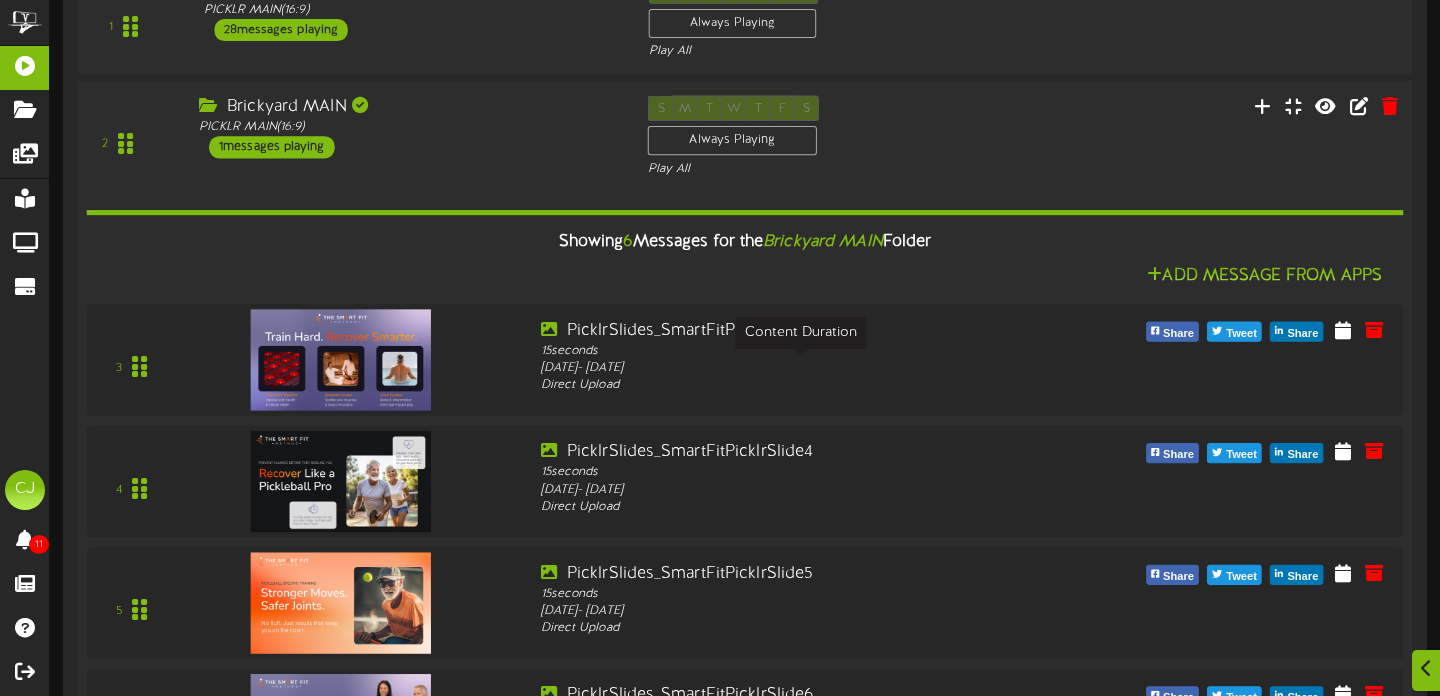 scroll, scrollTop: 639, scrollLeft: 0, axis: vertical 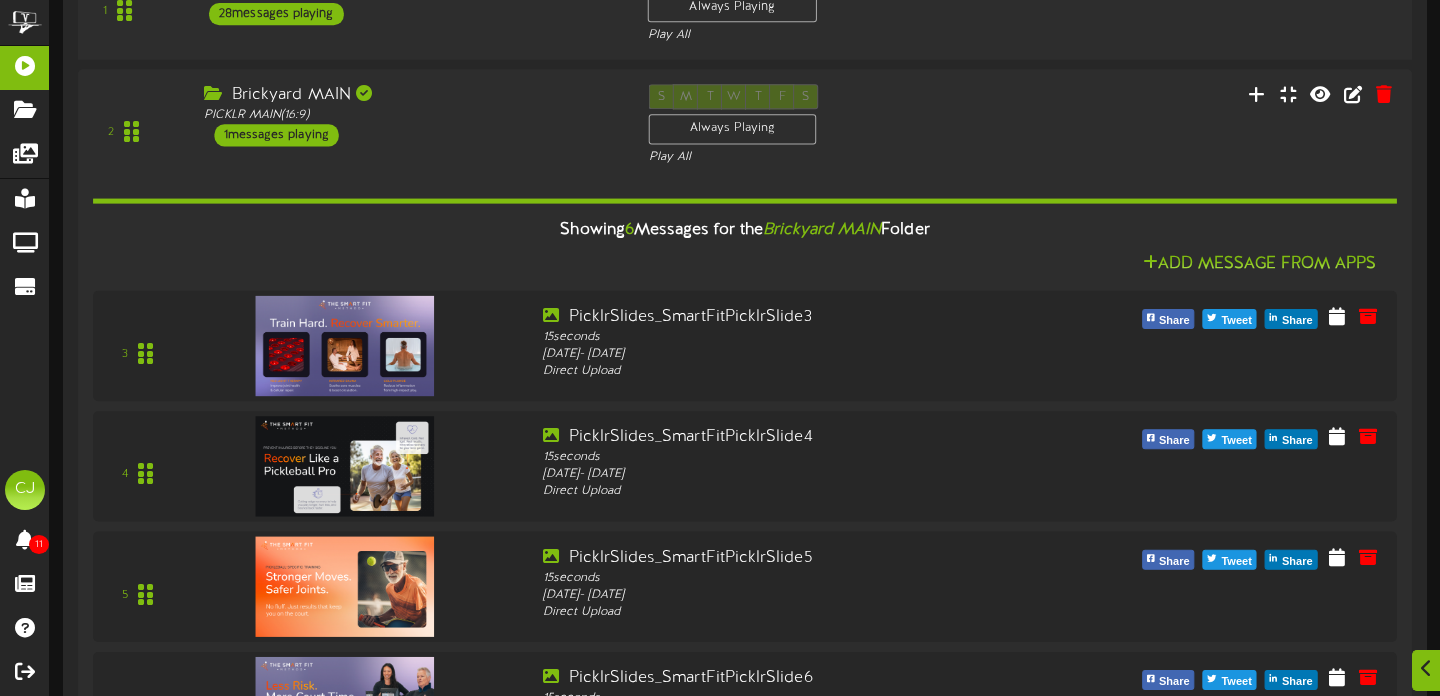 click on "1
Main Folder
PICKLR MAIN  ( 16:9 )
28" at bounding box center (744, 4) 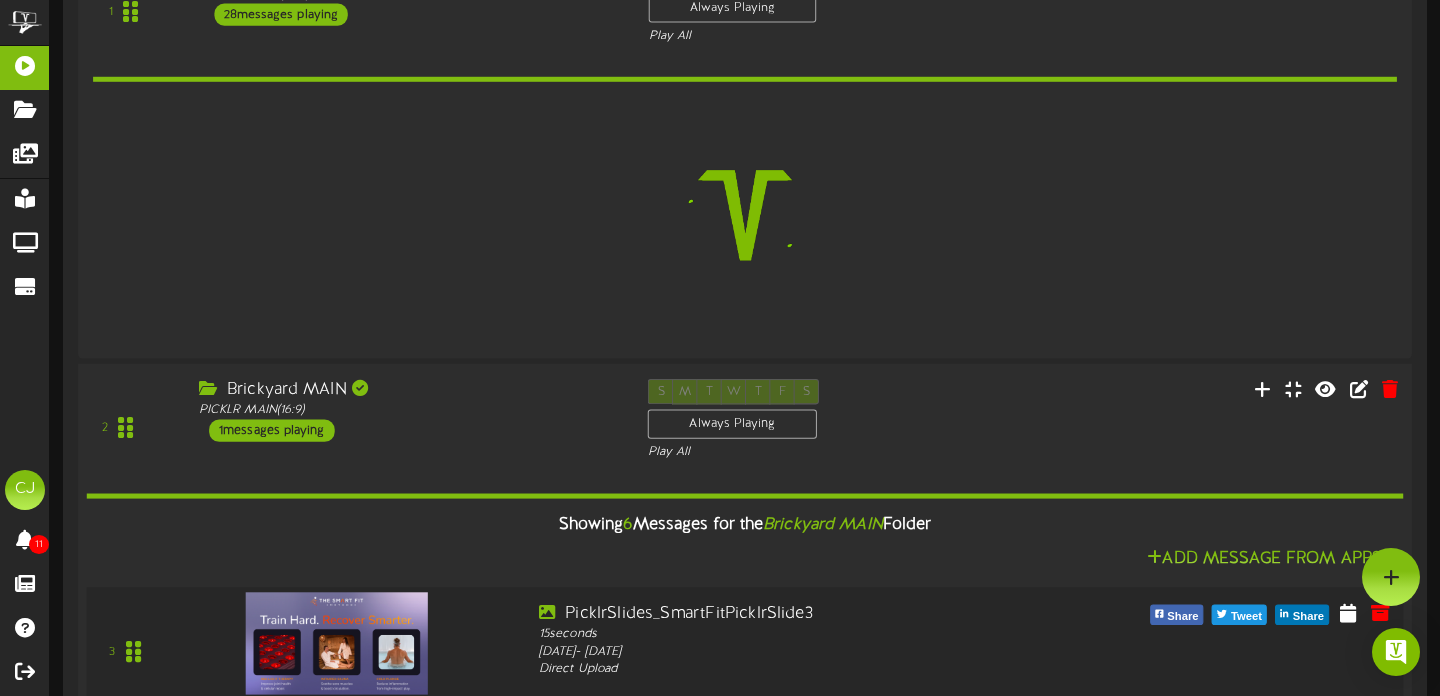 scroll, scrollTop: 637, scrollLeft: 0, axis: vertical 